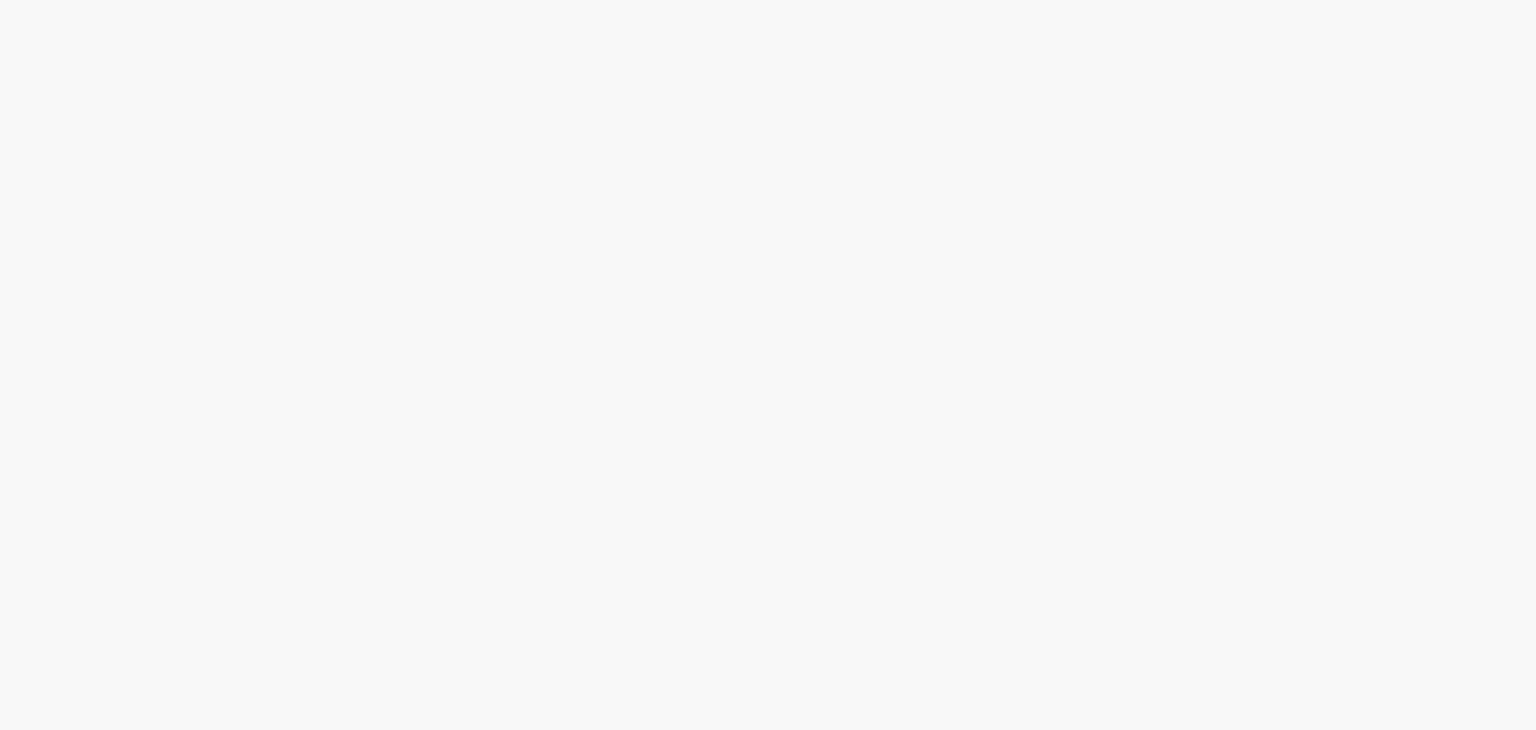 scroll, scrollTop: 0, scrollLeft: 0, axis: both 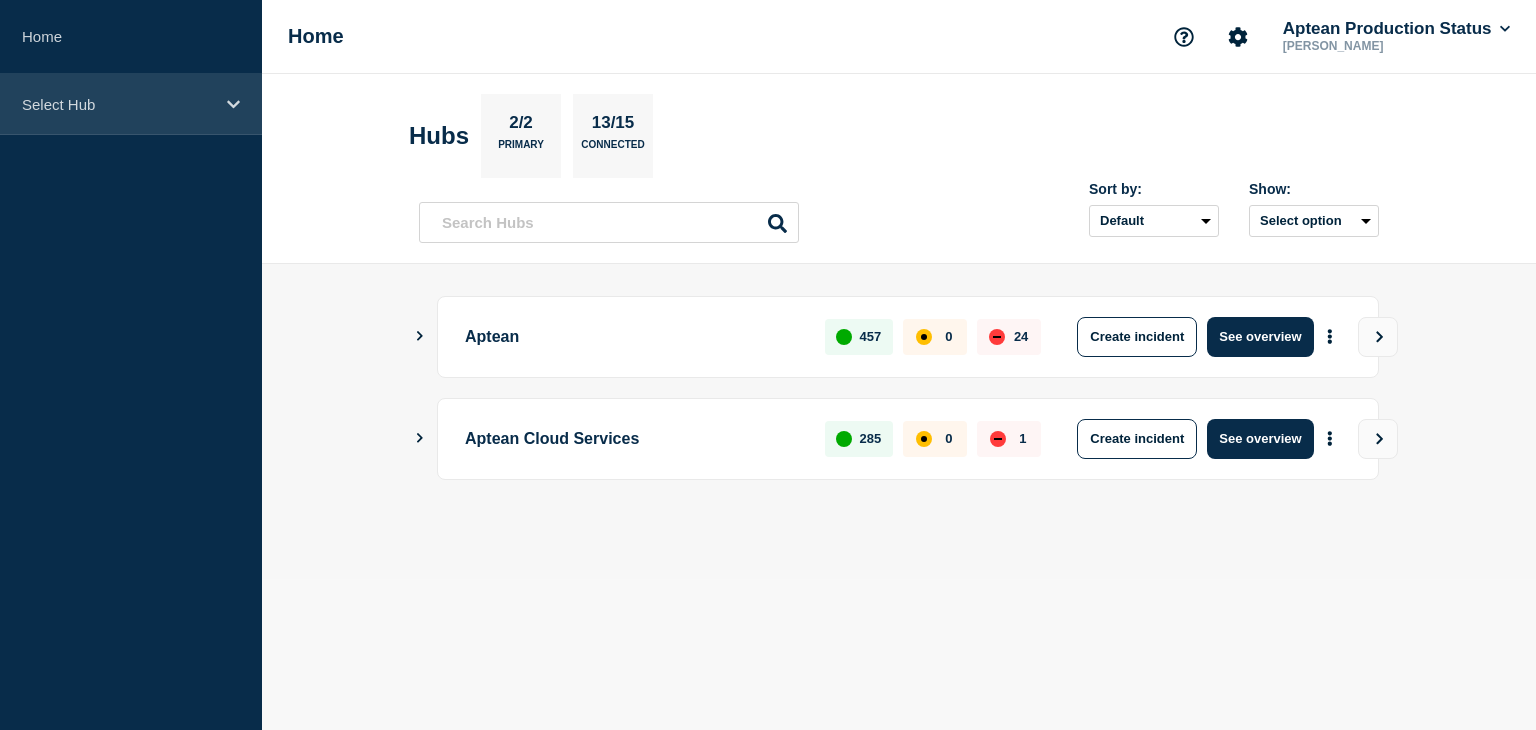 click on "Select Hub" at bounding box center [131, 104] 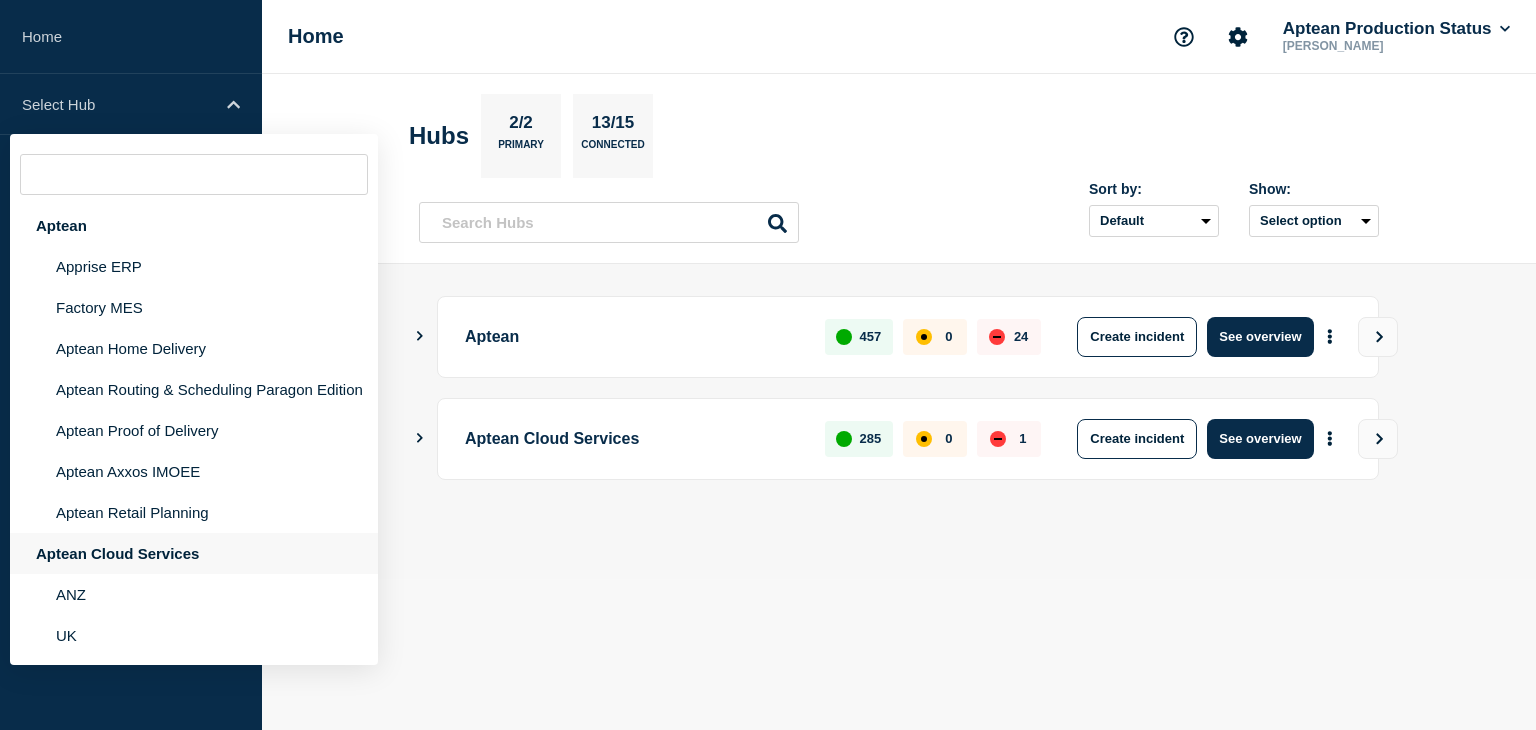 click on "Aptean Cloud Services" at bounding box center [194, 553] 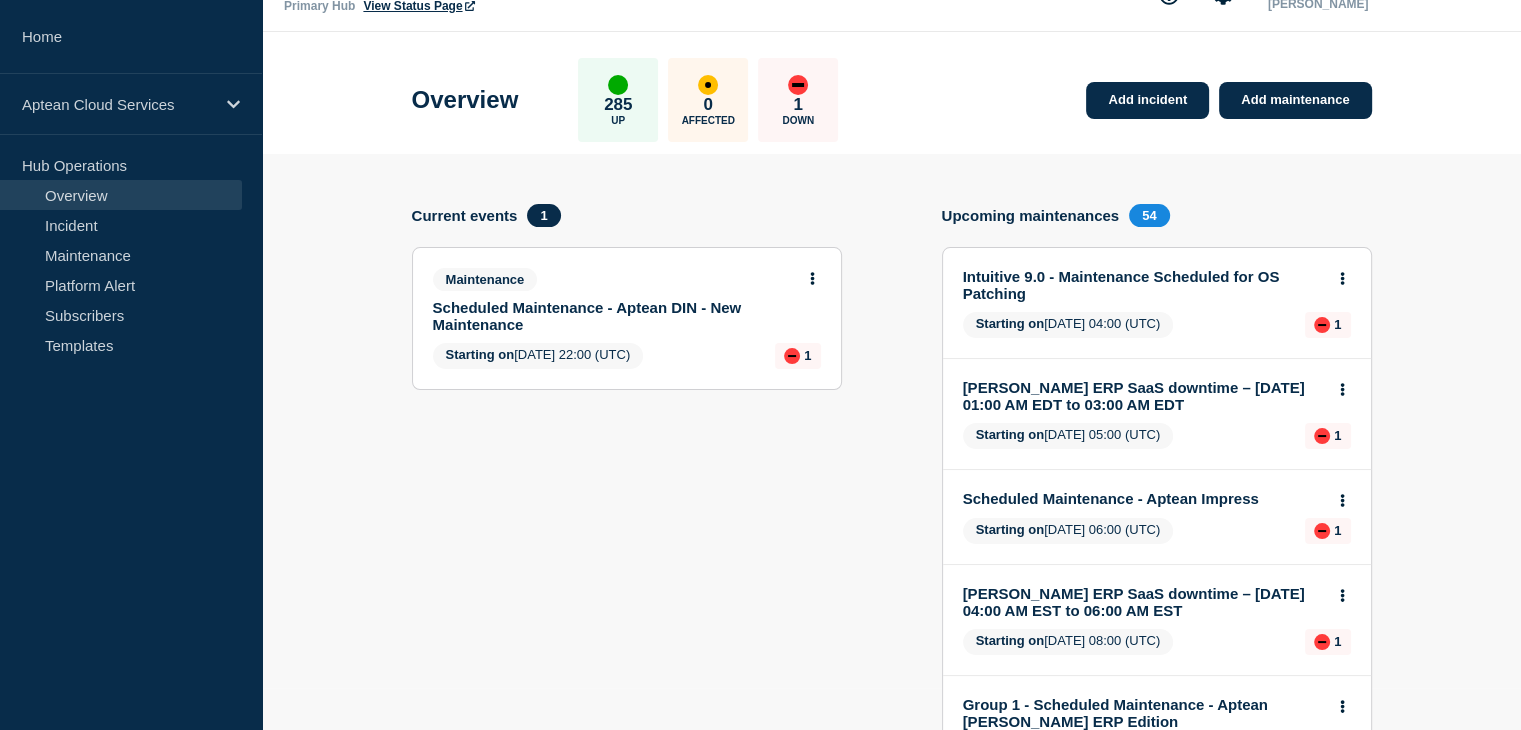 scroll, scrollTop: 0, scrollLeft: 0, axis: both 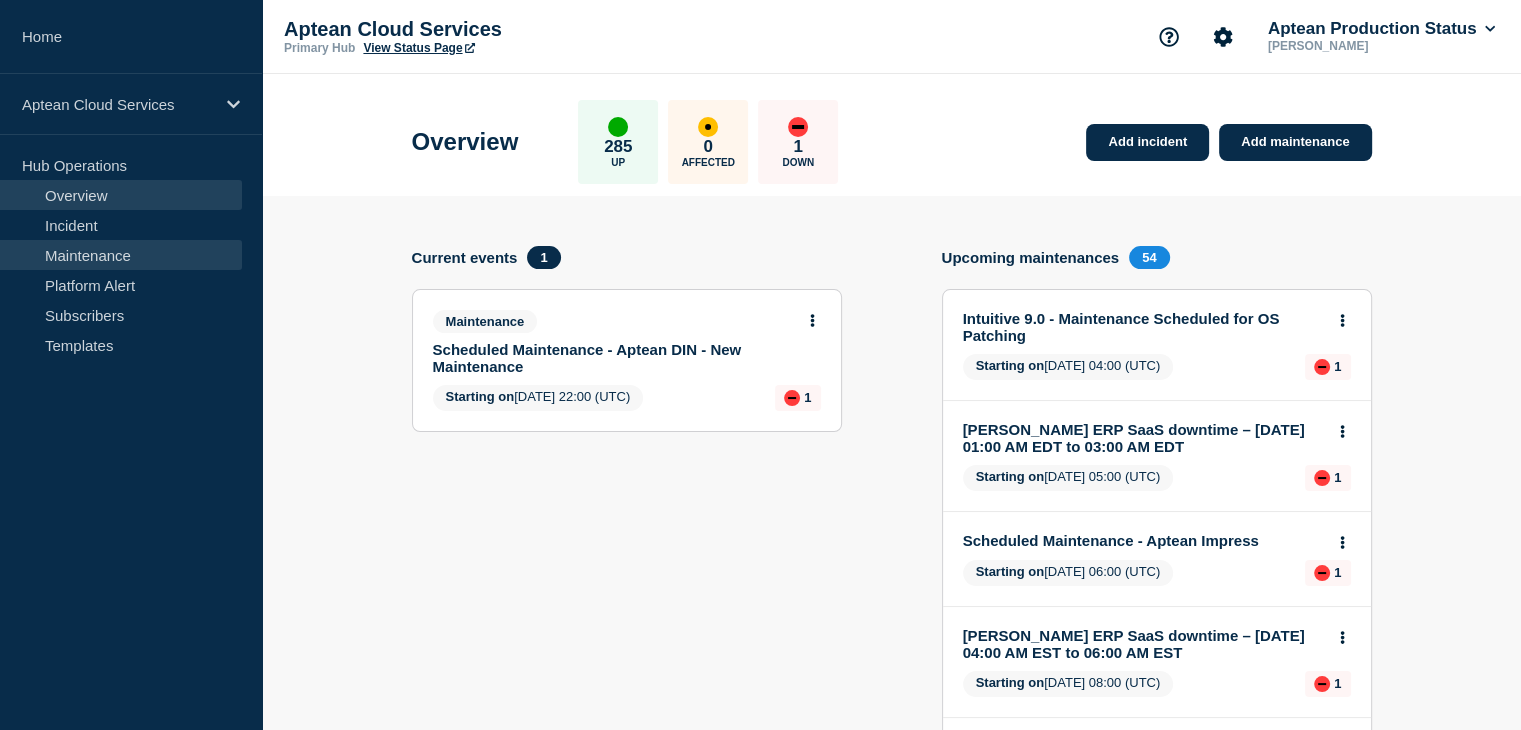click on "Maintenance" at bounding box center [121, 255] 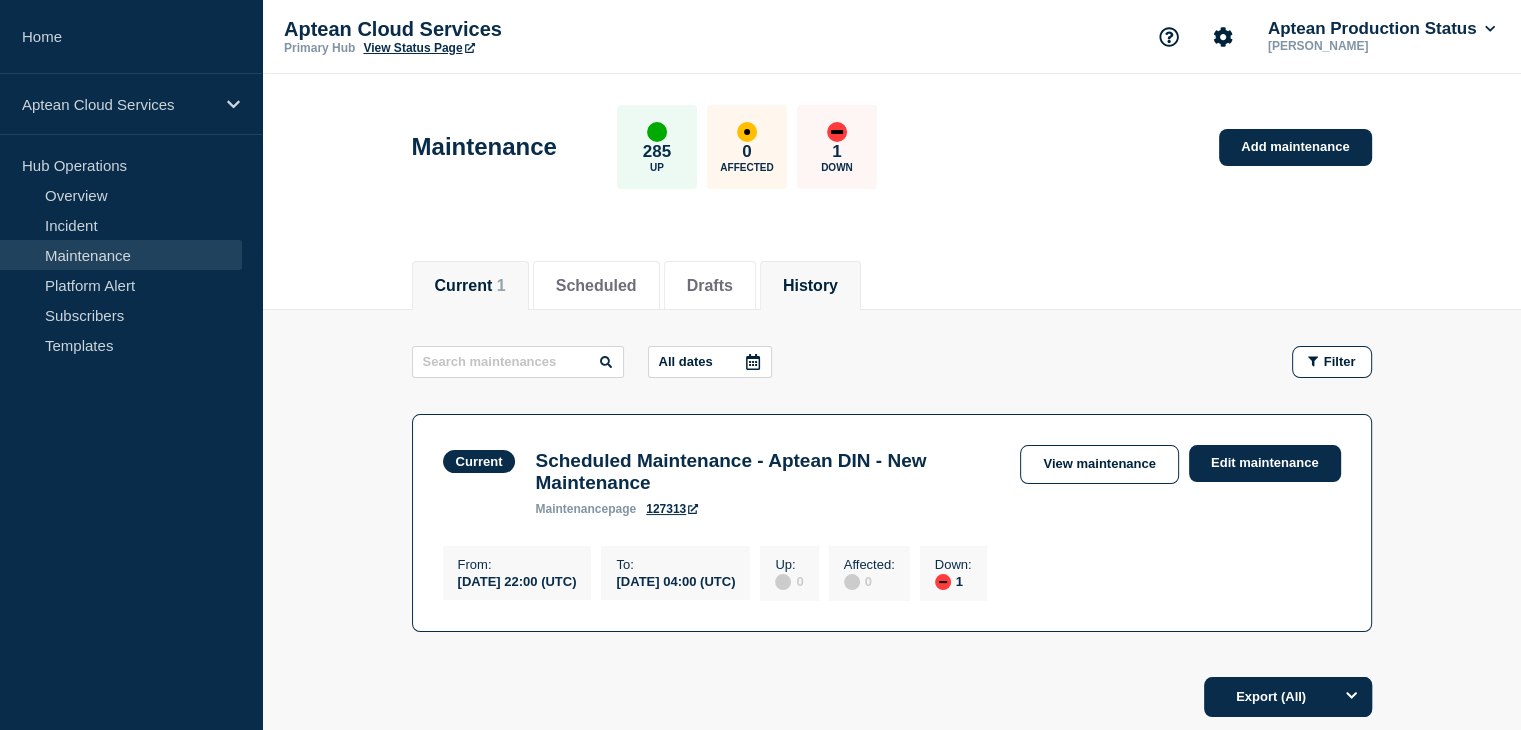 click on "History" 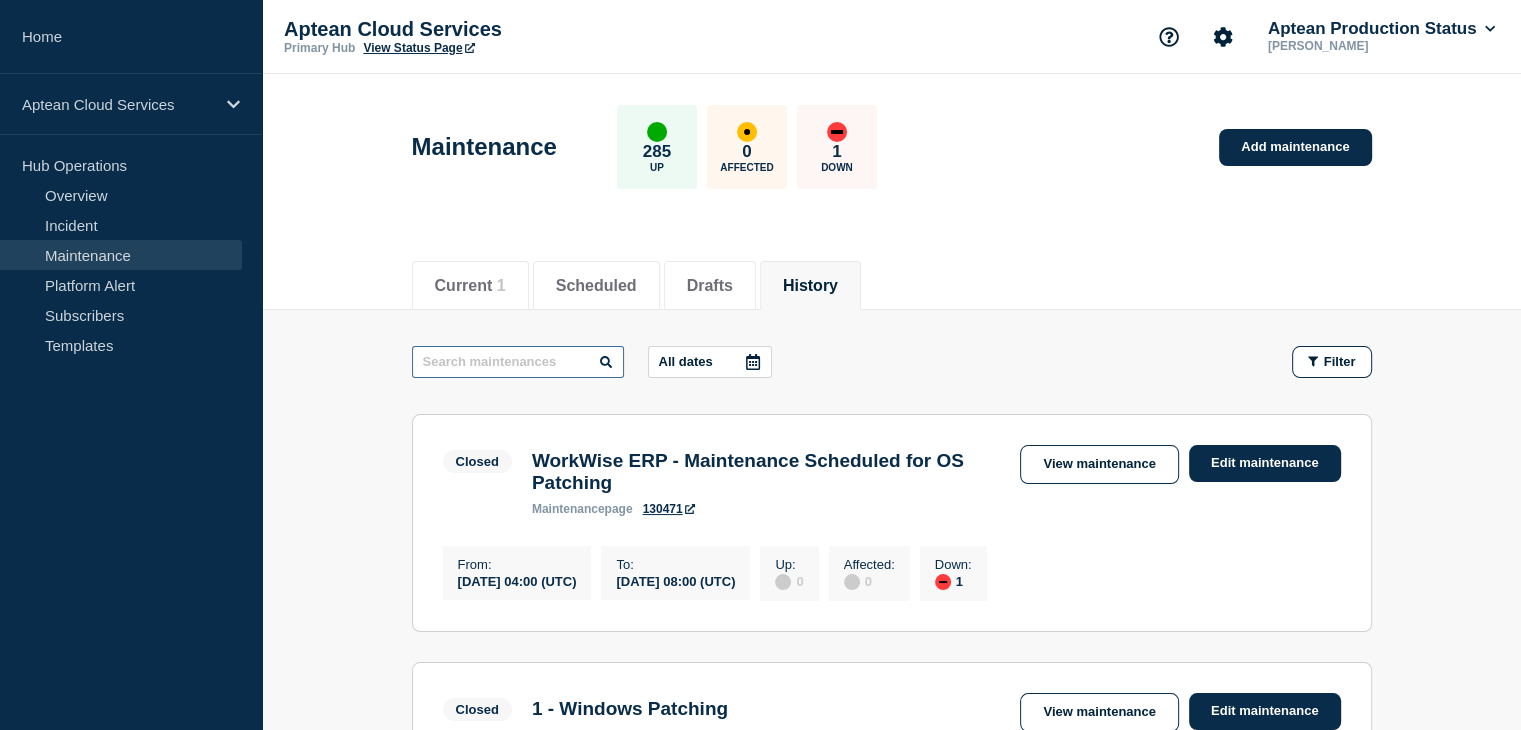 click at bounding box center [518, 362] 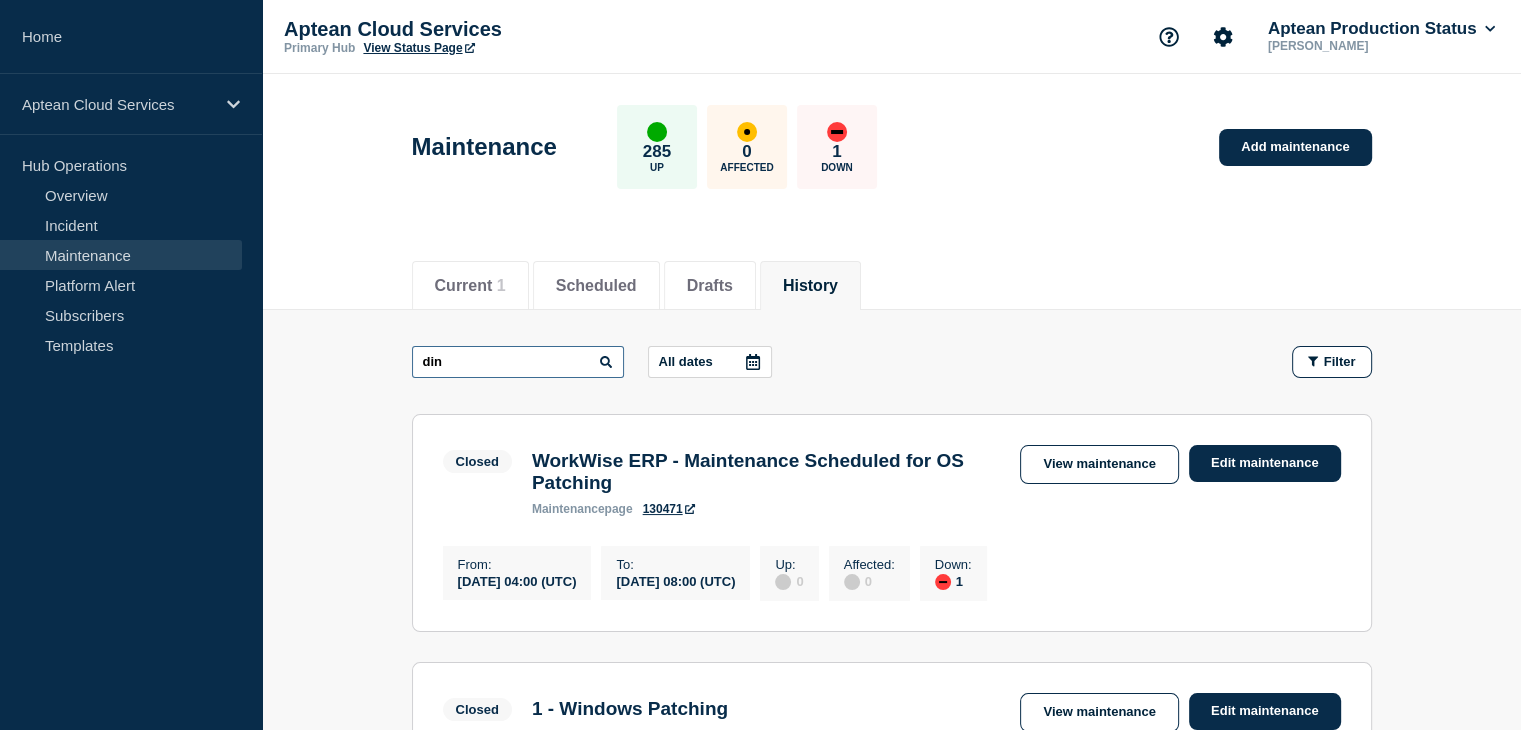 type on "din" 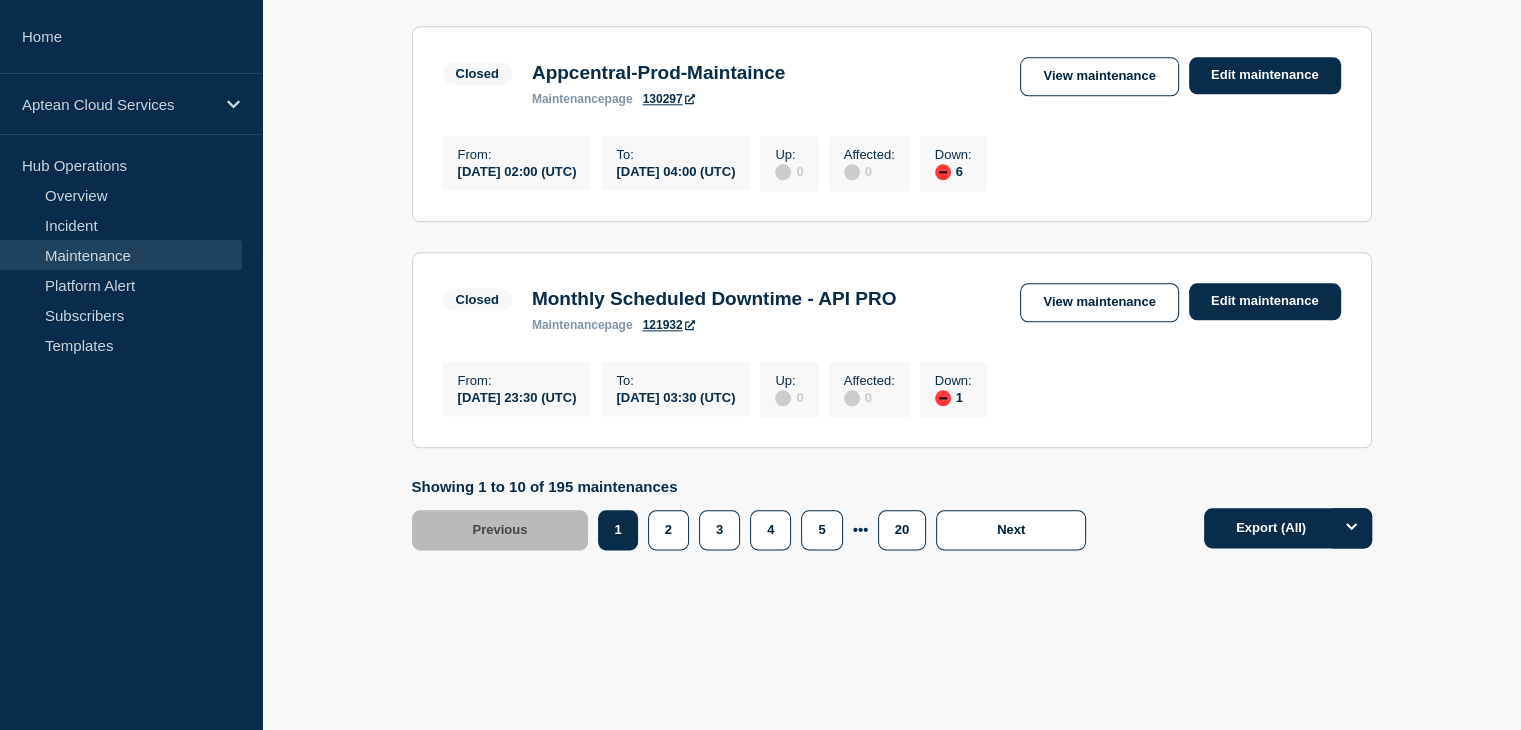 scroll, scrollTop: 2347, scrollLeft: 0, axis: vertical 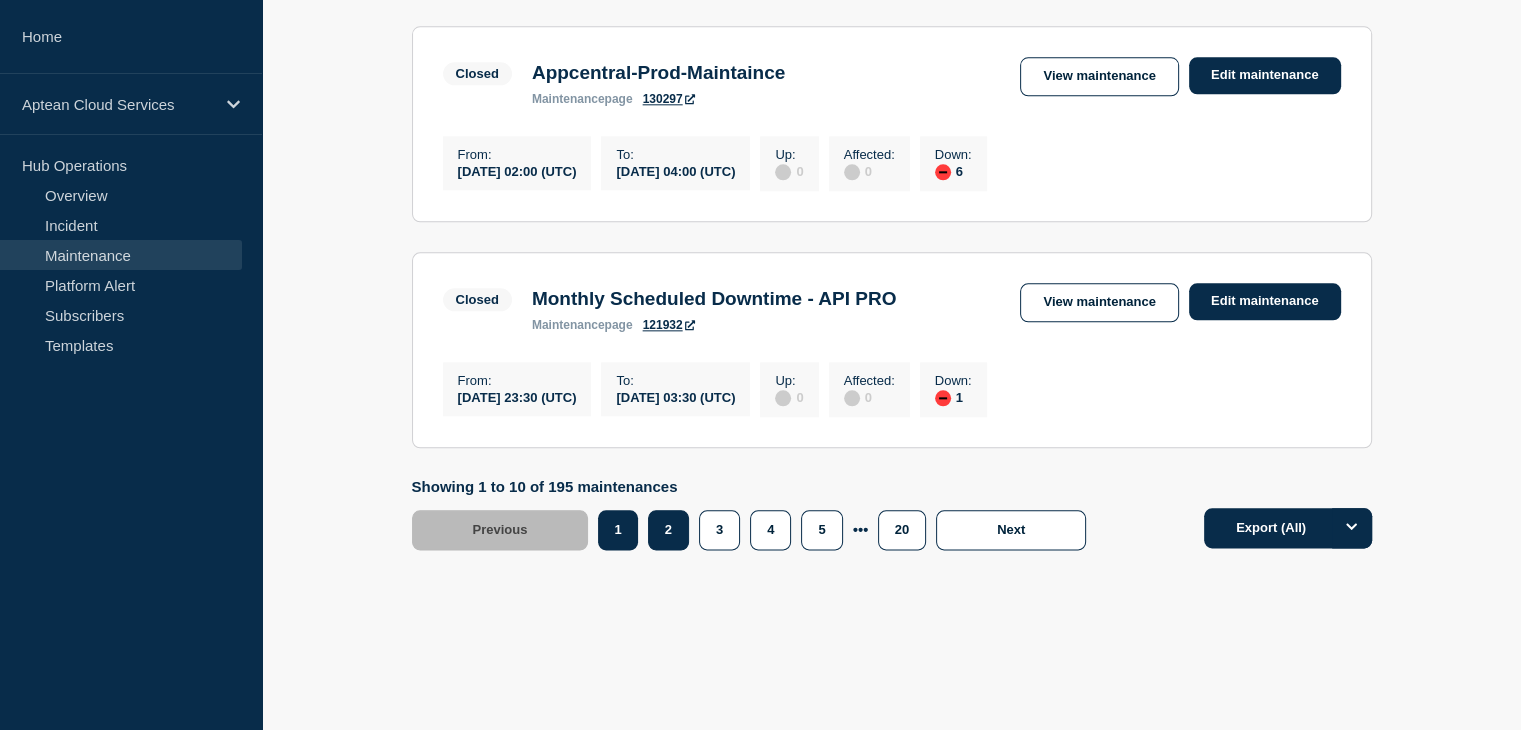 click on "2" at bounding box center (668, 530) 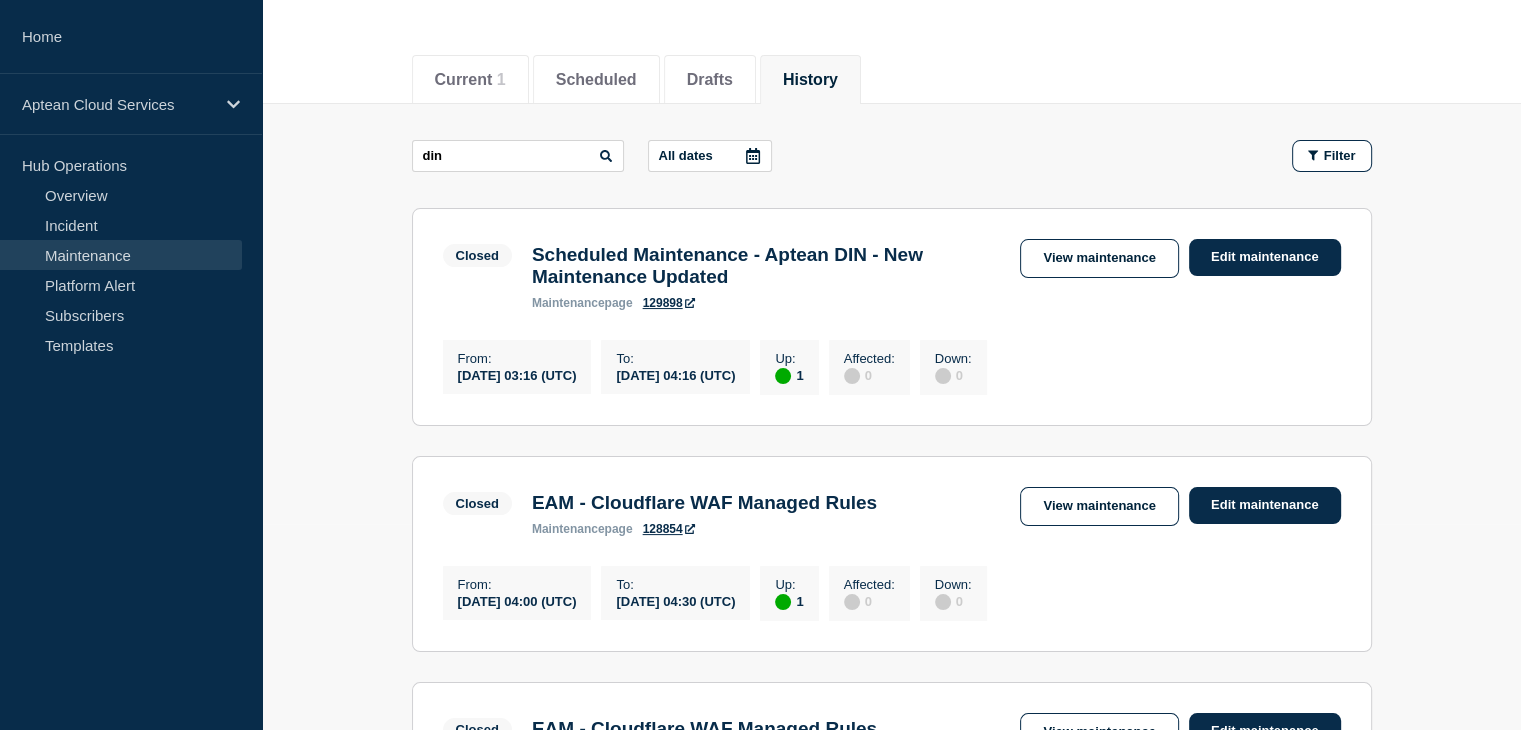 scroll, scrollTop: 205, scrollLeft: 0, axis: vertical 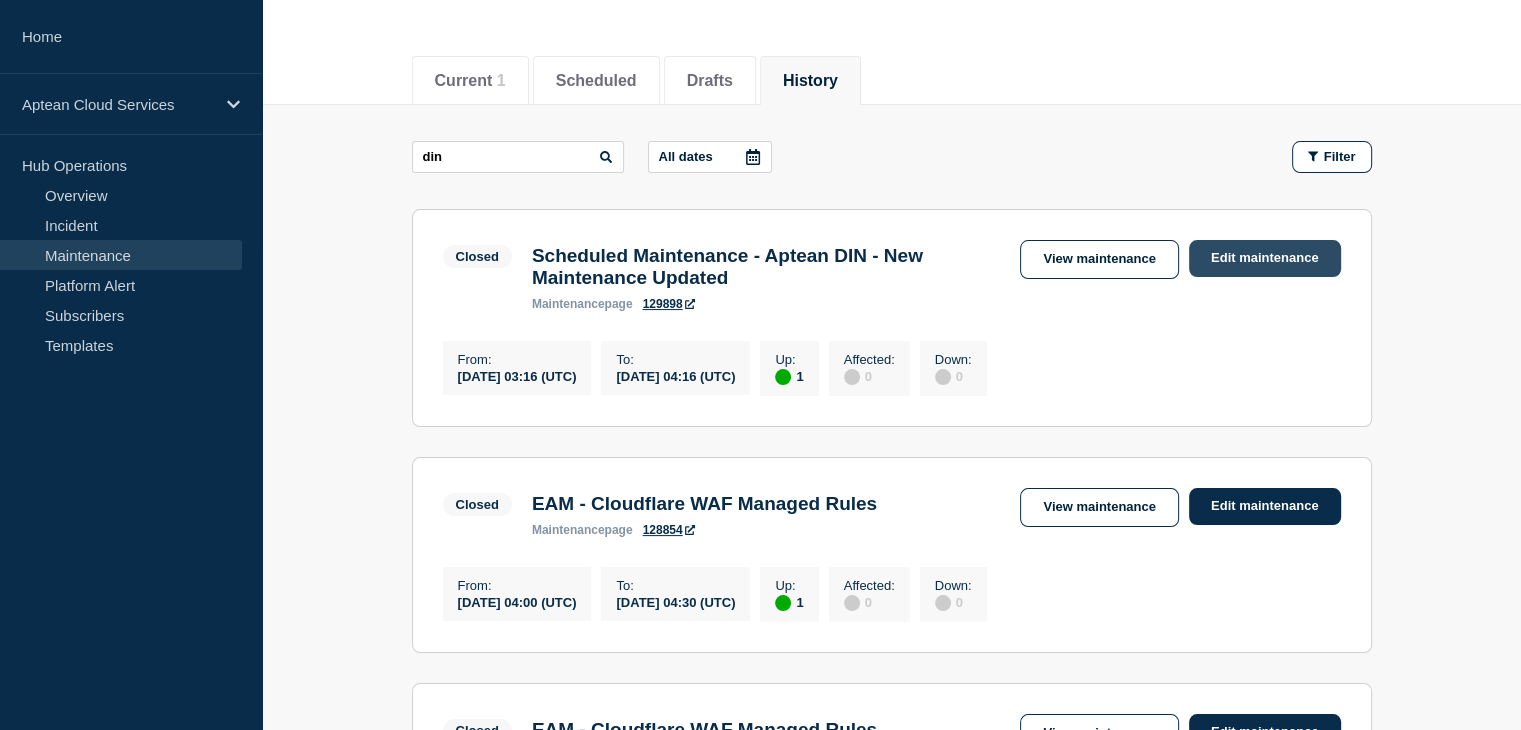 click on "Edit maintenance" at bounding box center (1265, 258) 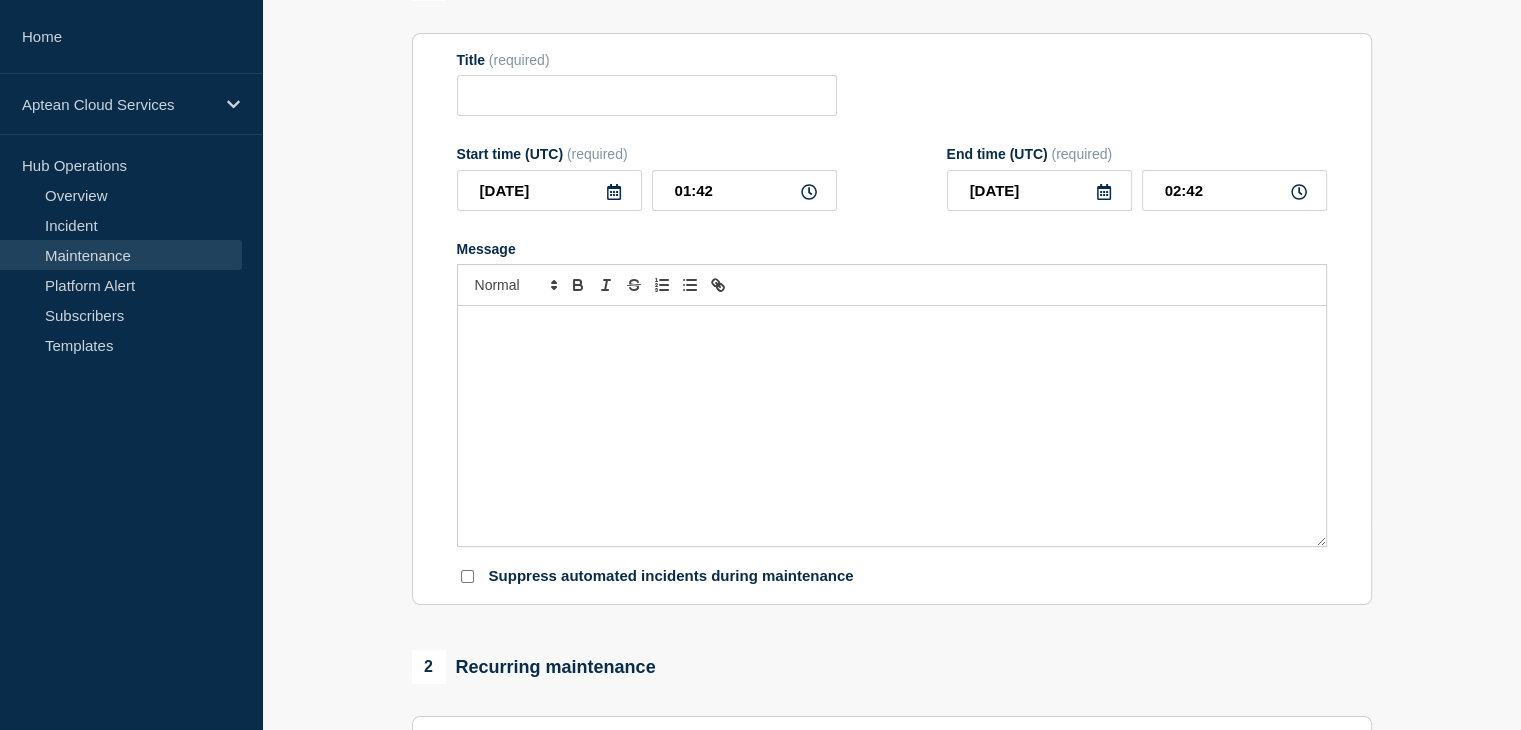 type on "Scheduled Maintenance - Aptean DIN - New Maintenance Updated" 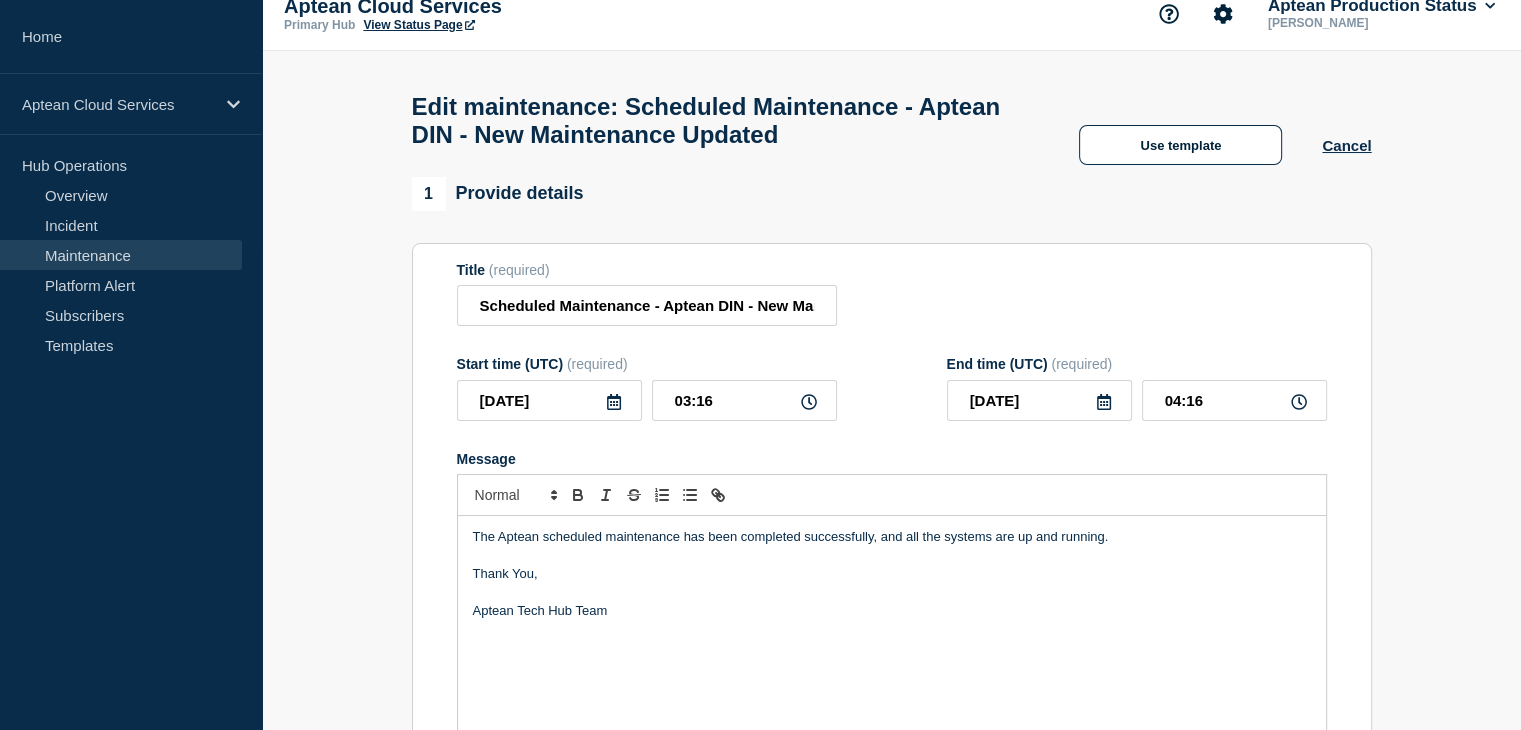 scroll, scrollTop: 0, scrollLeft: 0, axis: both 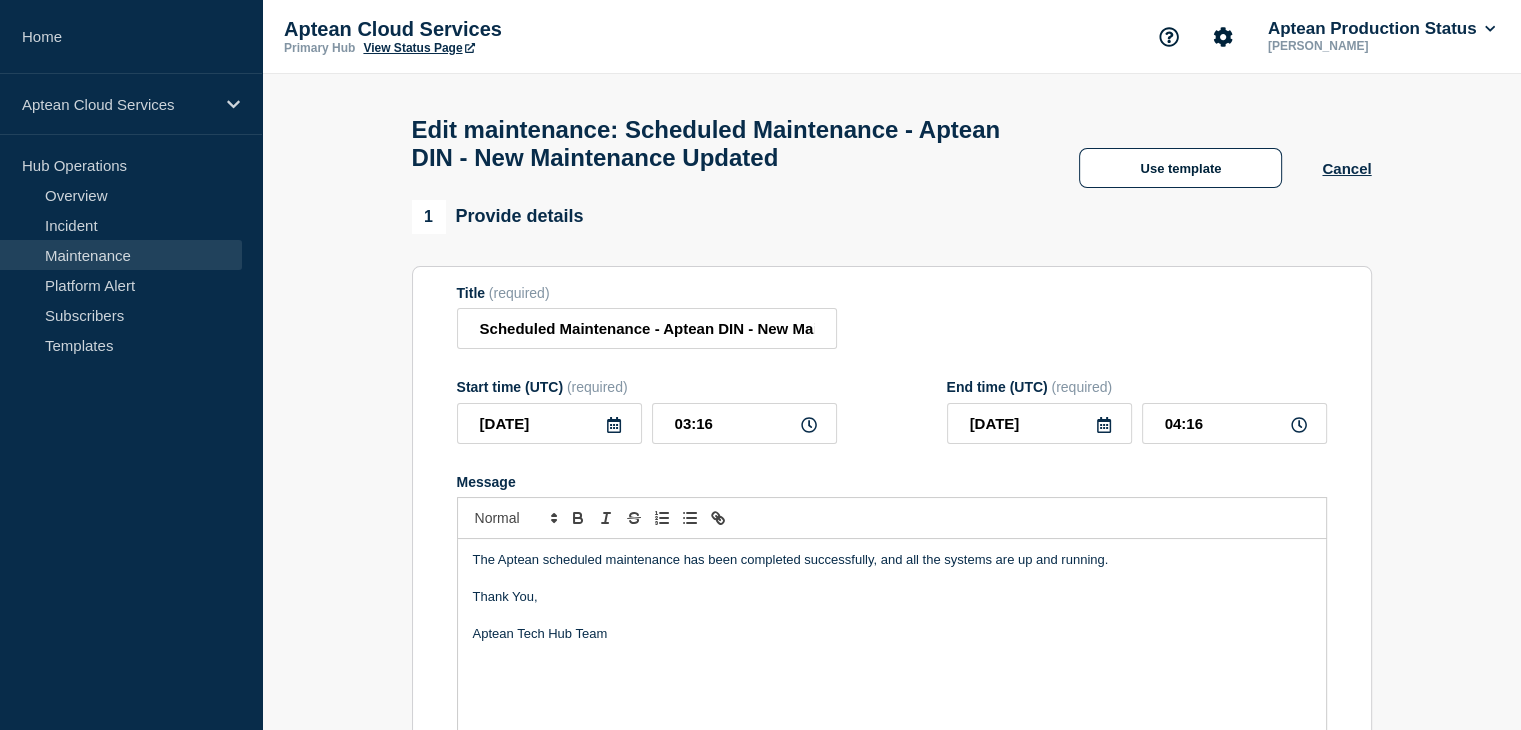 click 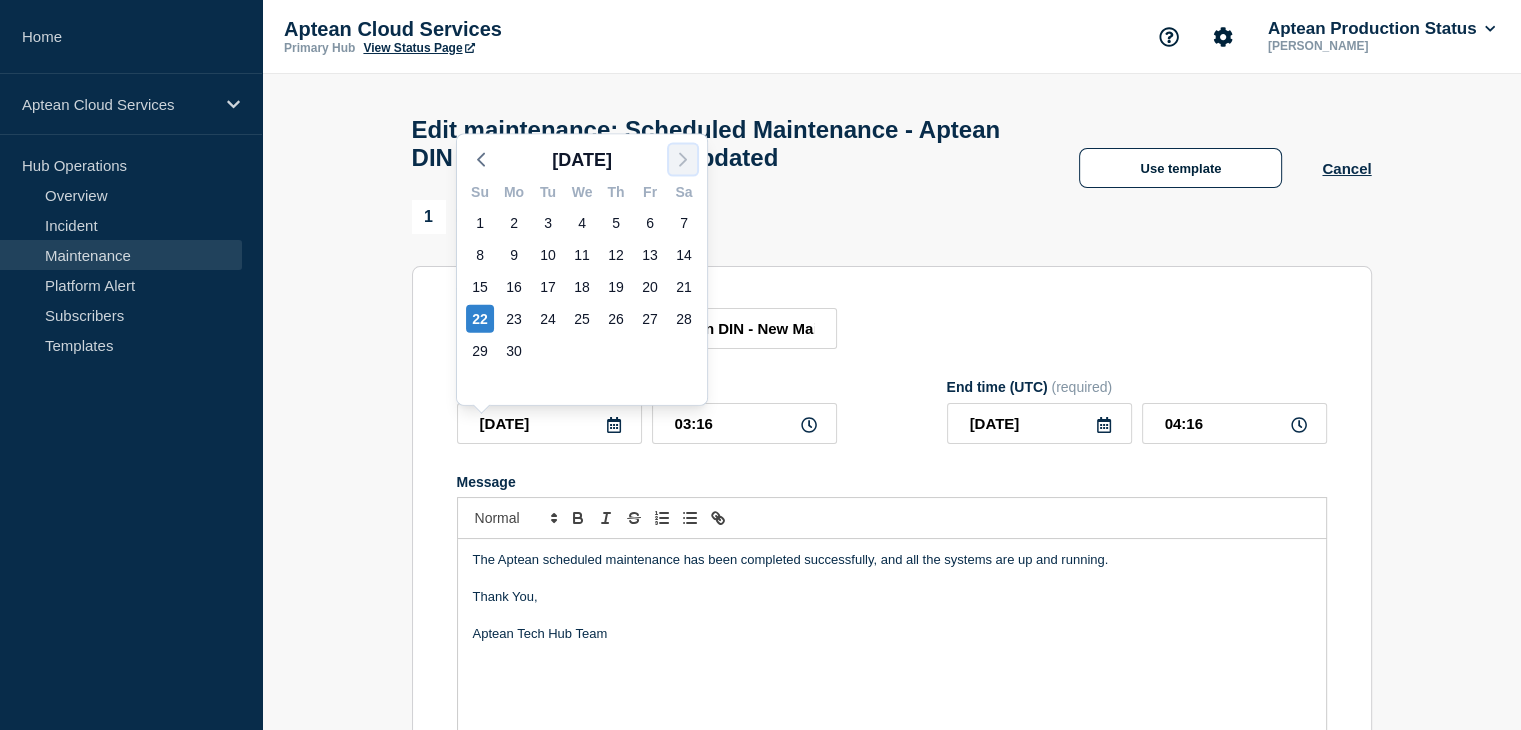click 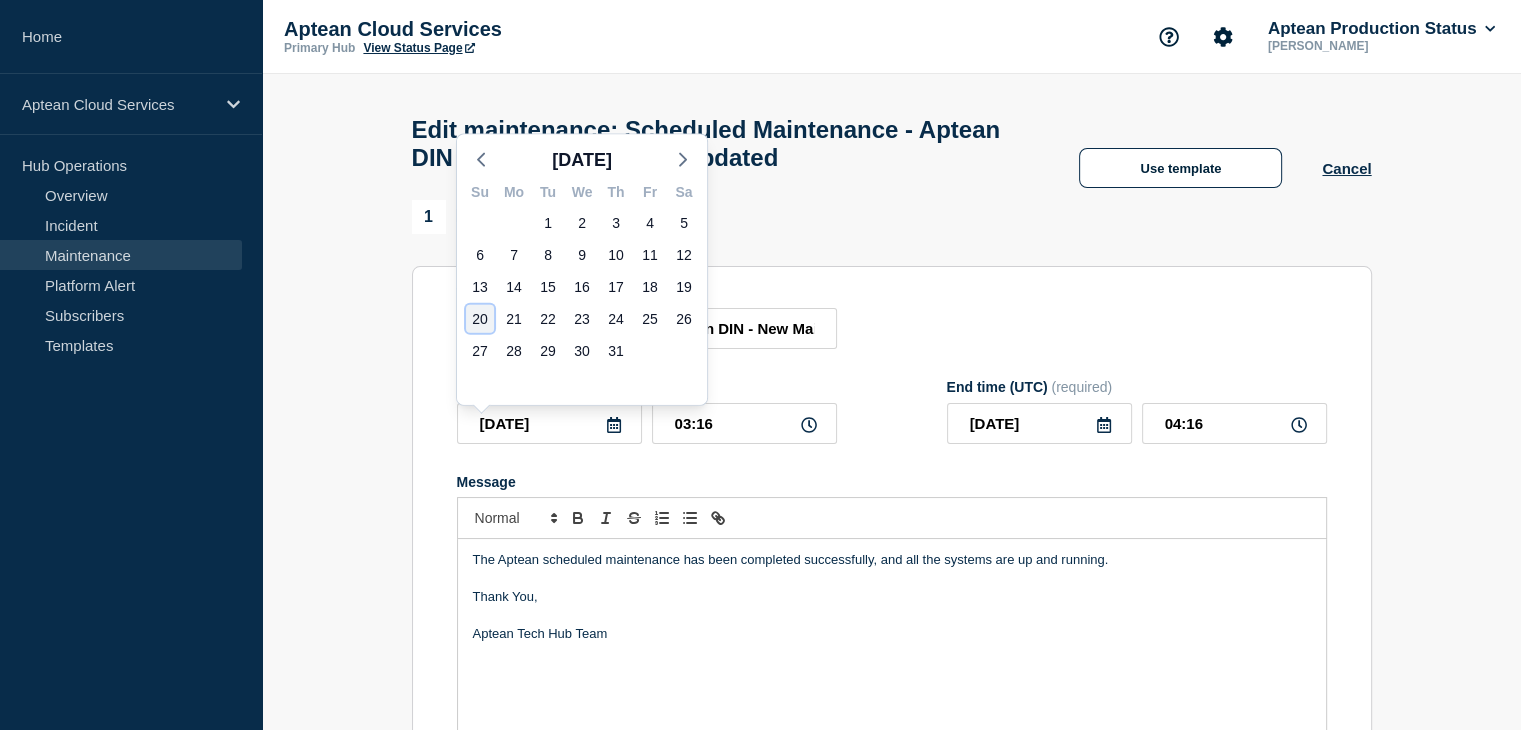 click on "20" 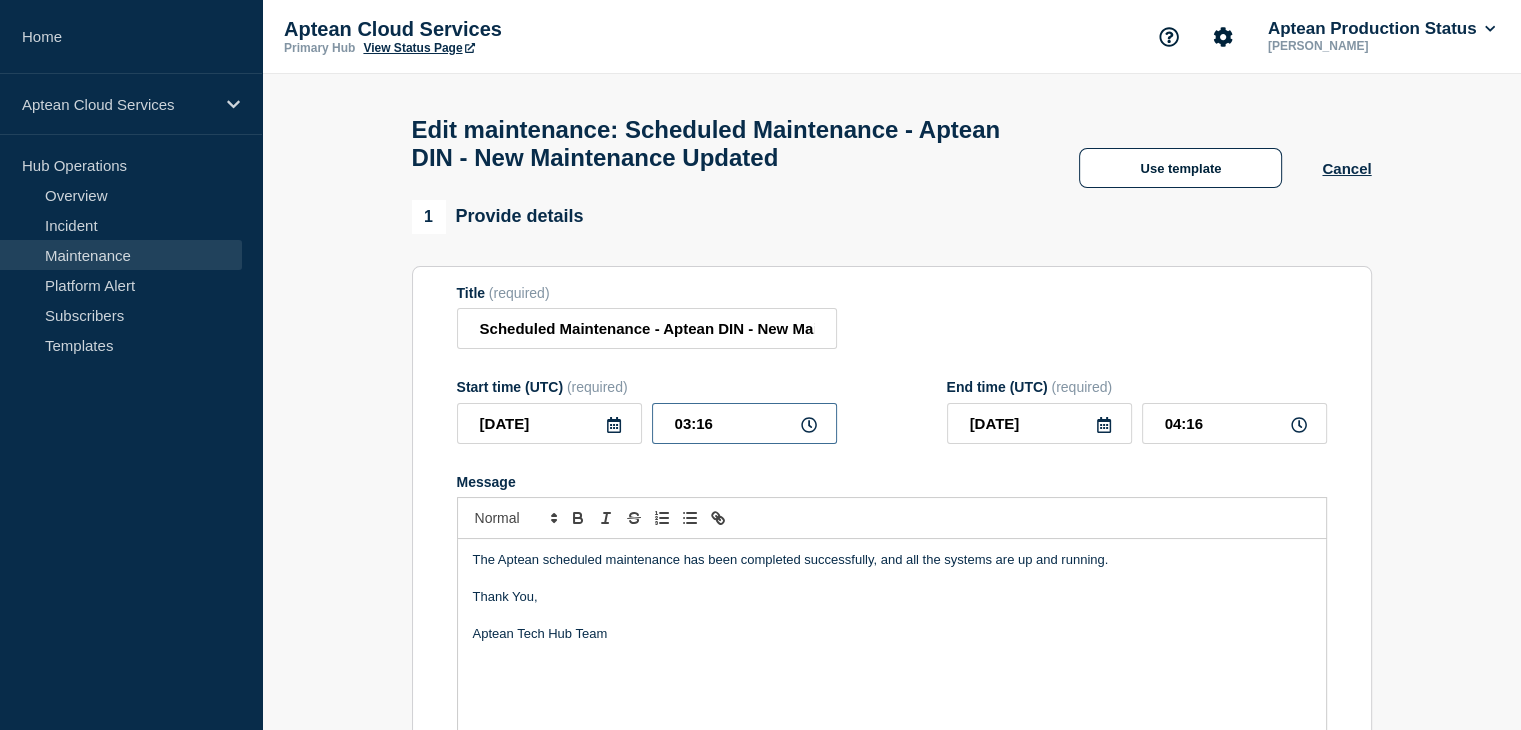 click on "03:16" at bounding box center (744, 423) 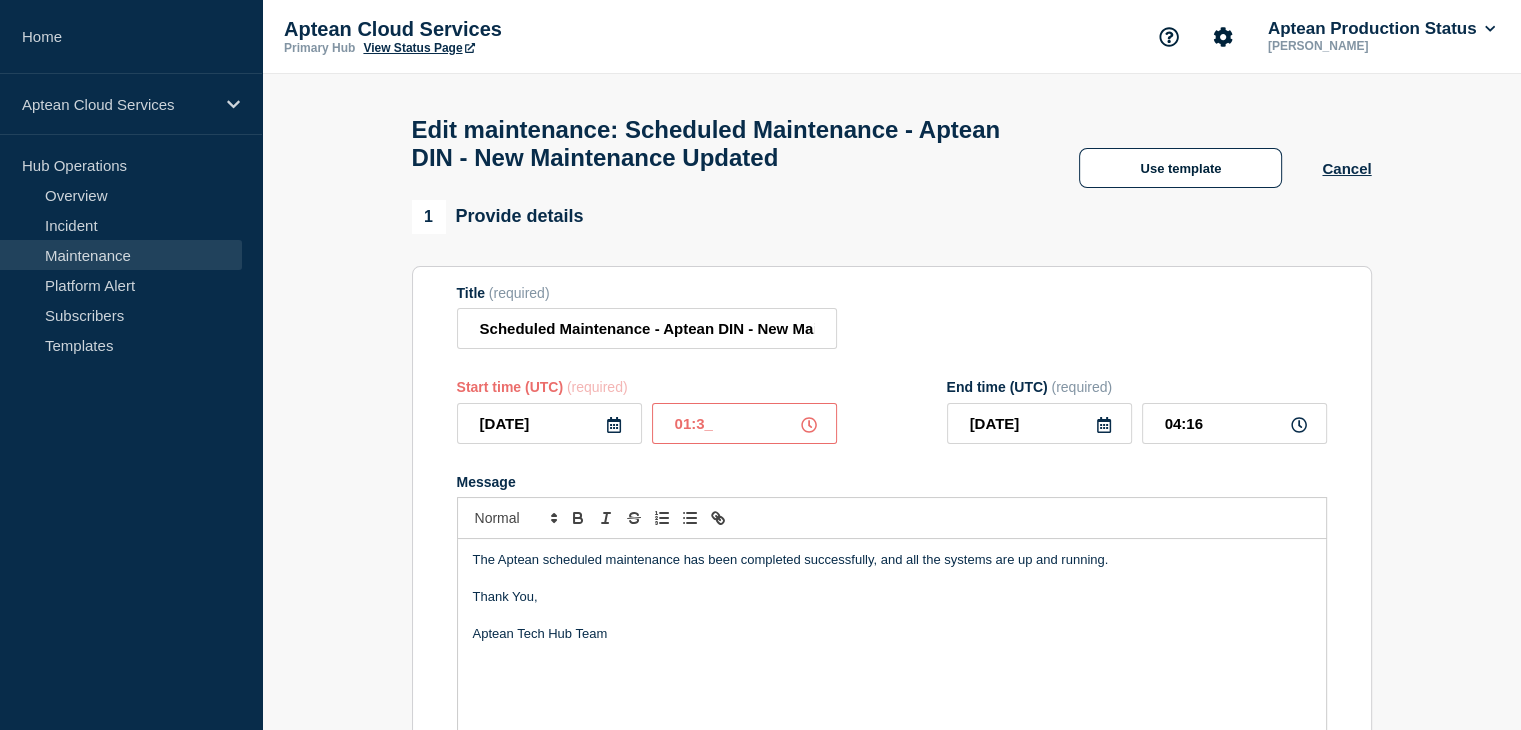 type on "01:30" 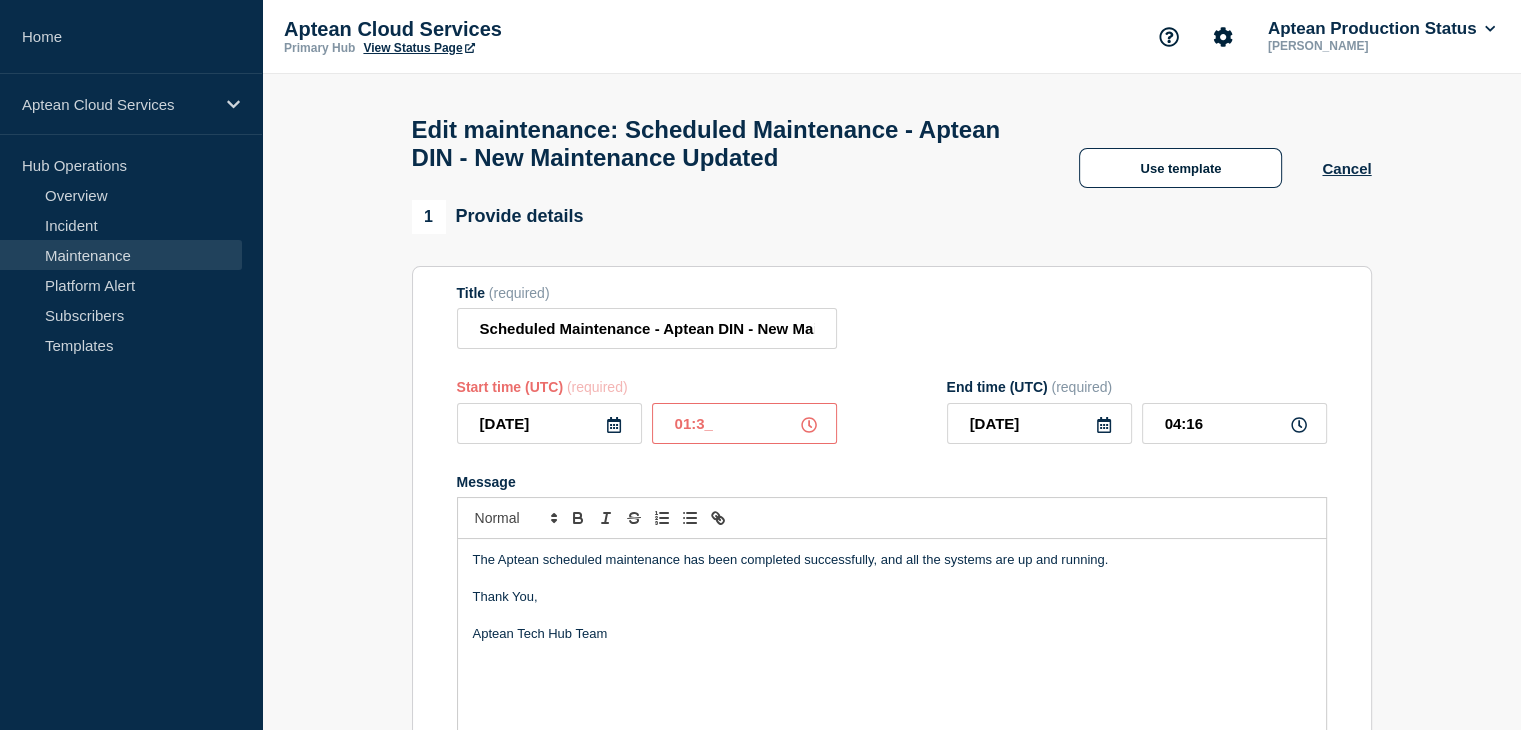 type on "02:30" 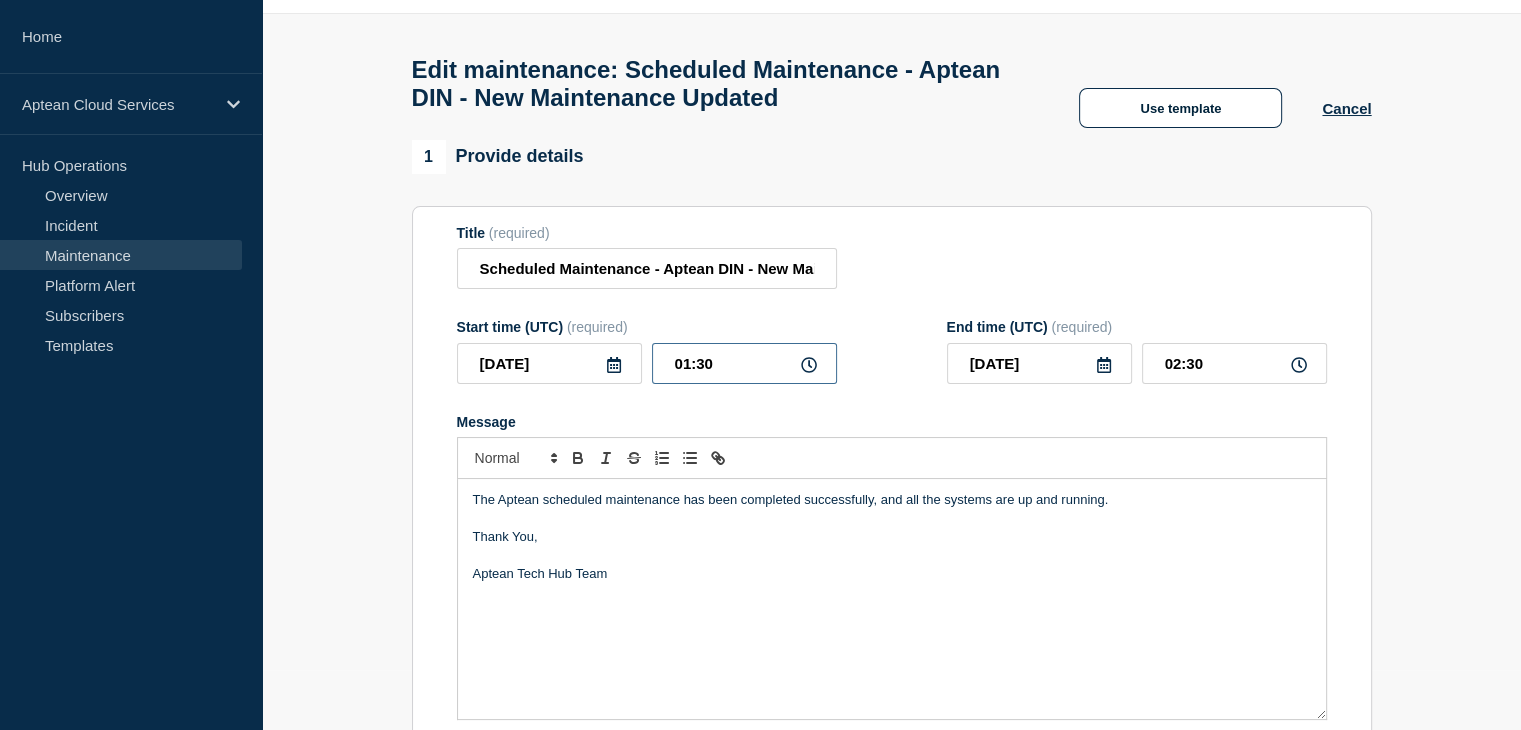 scroll, scrollTop: 0, scrollLeft: 0, axis: both 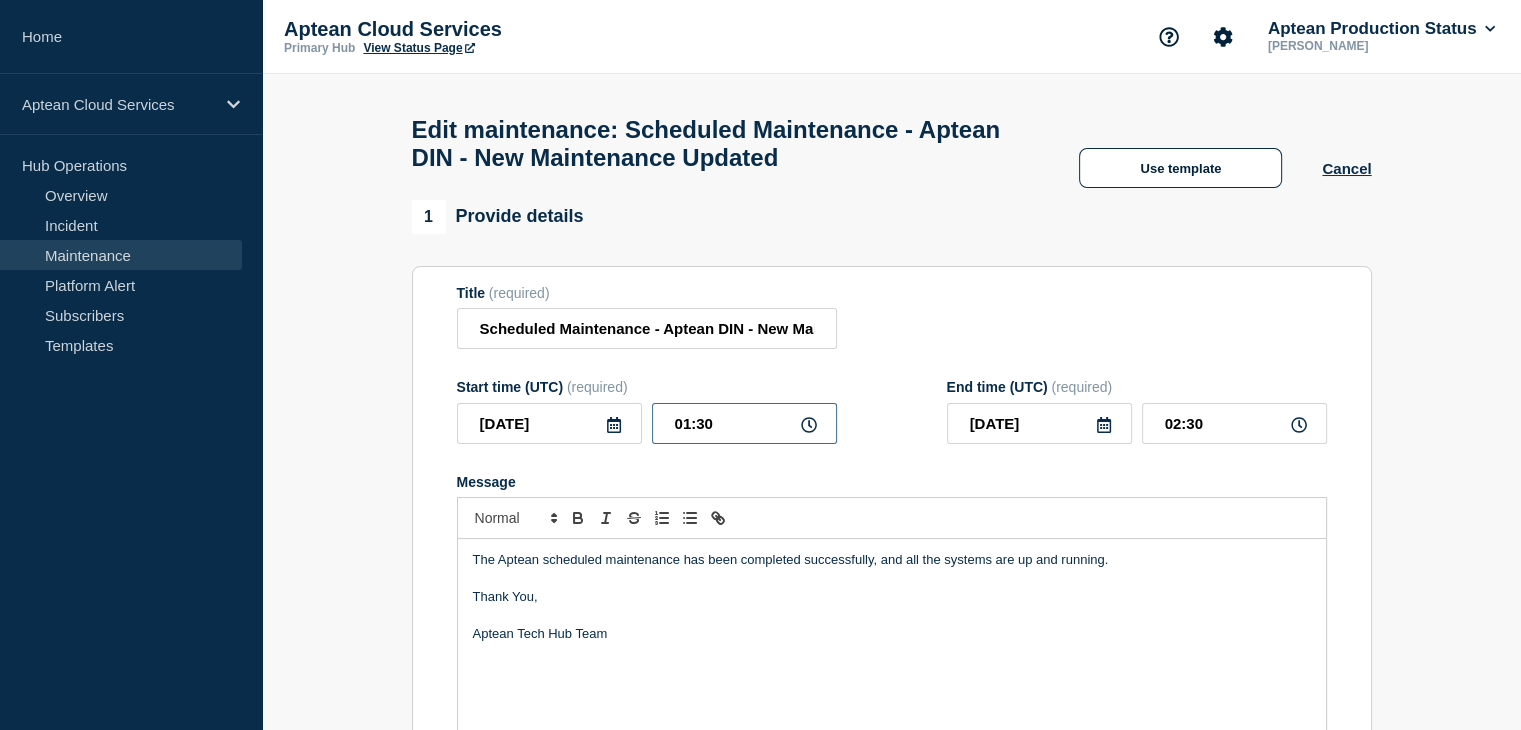 click on "01:30" at bounding box center (744, 423) 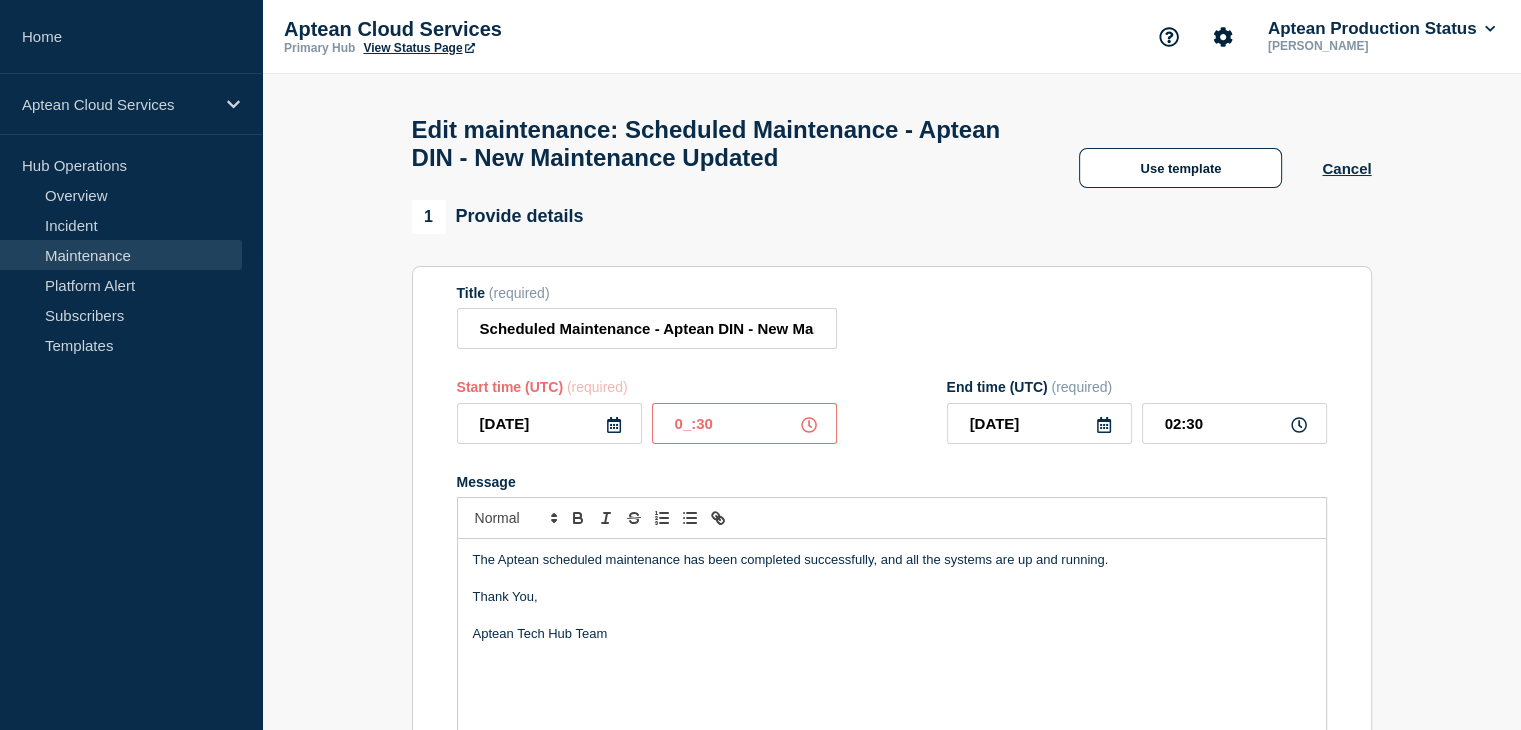 type on "02:30" 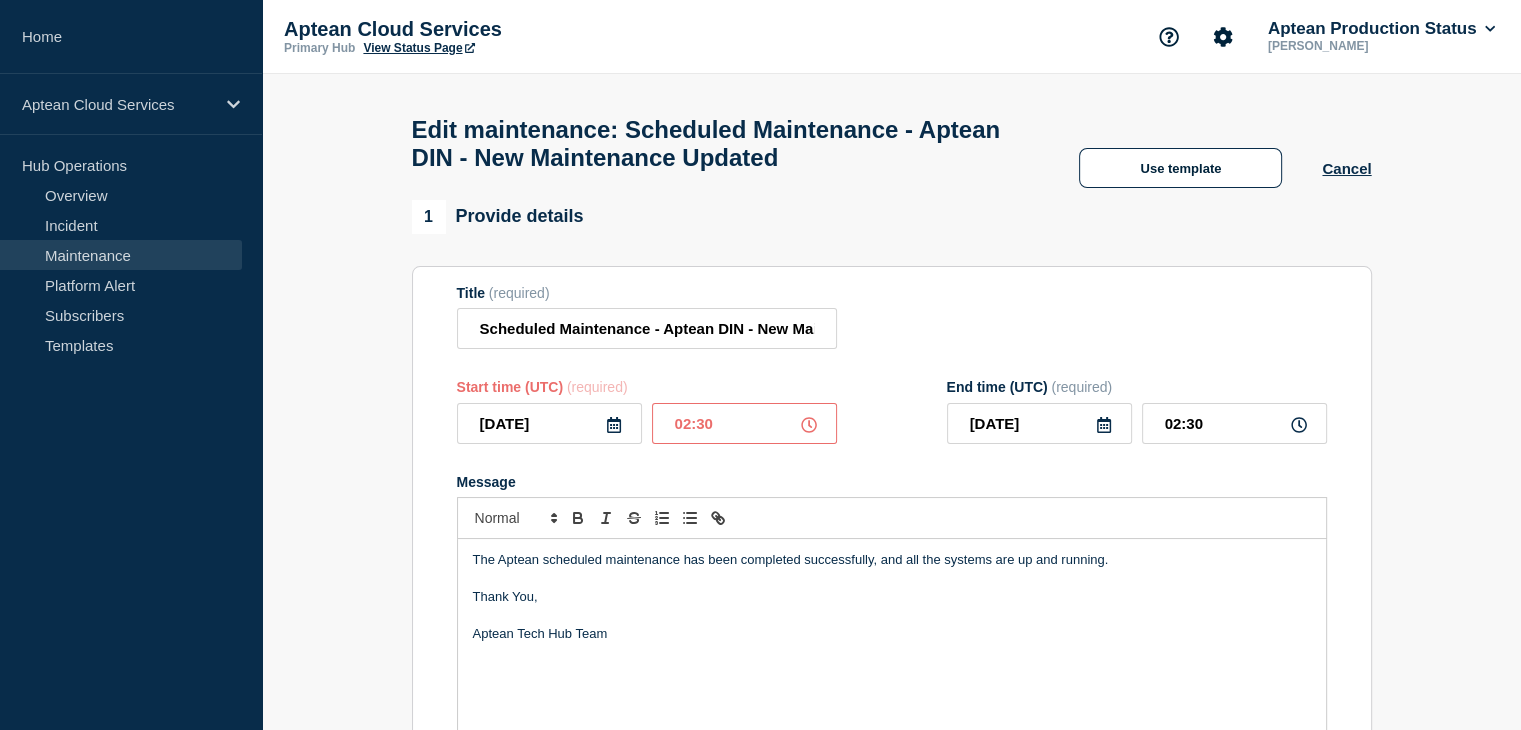 type on "03:30" 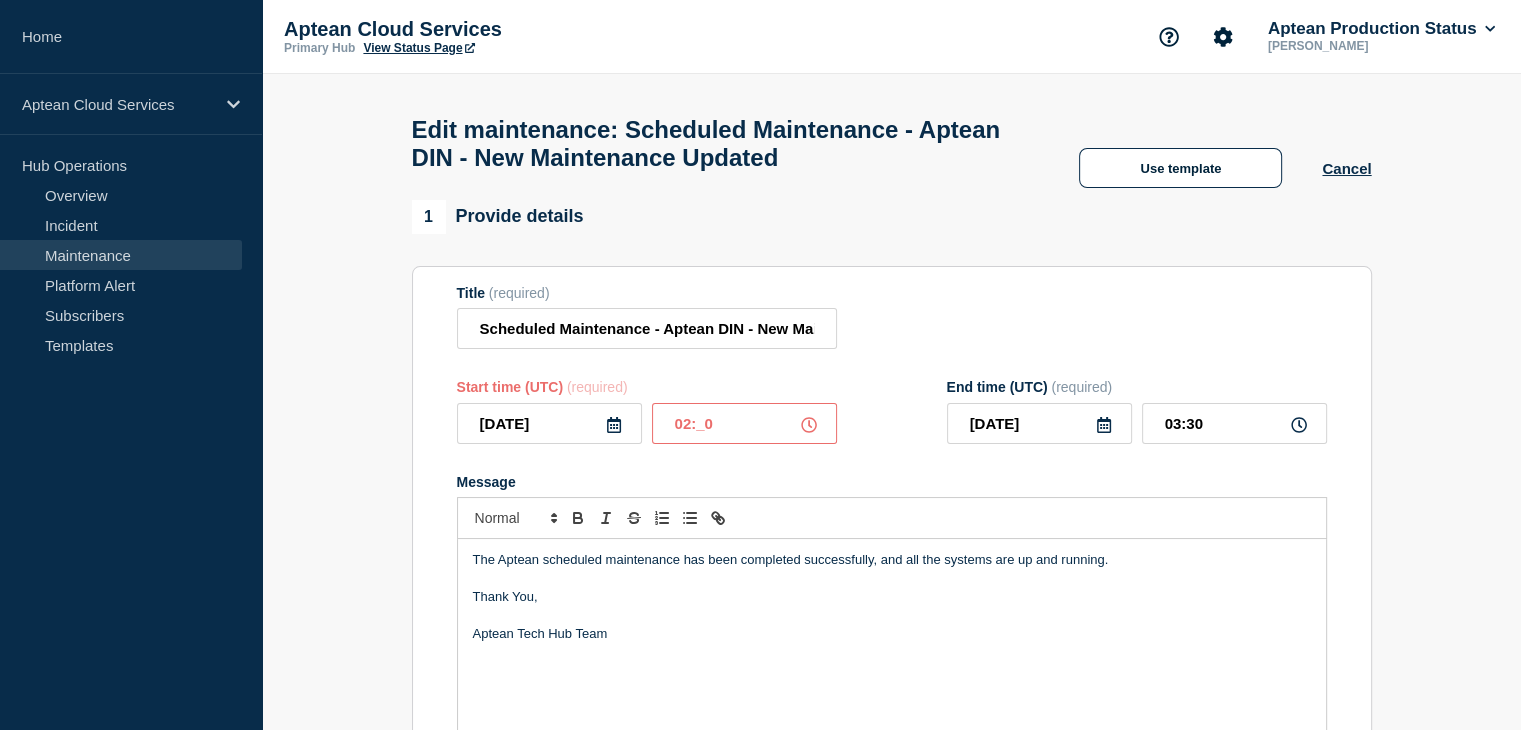 type on "02:00" 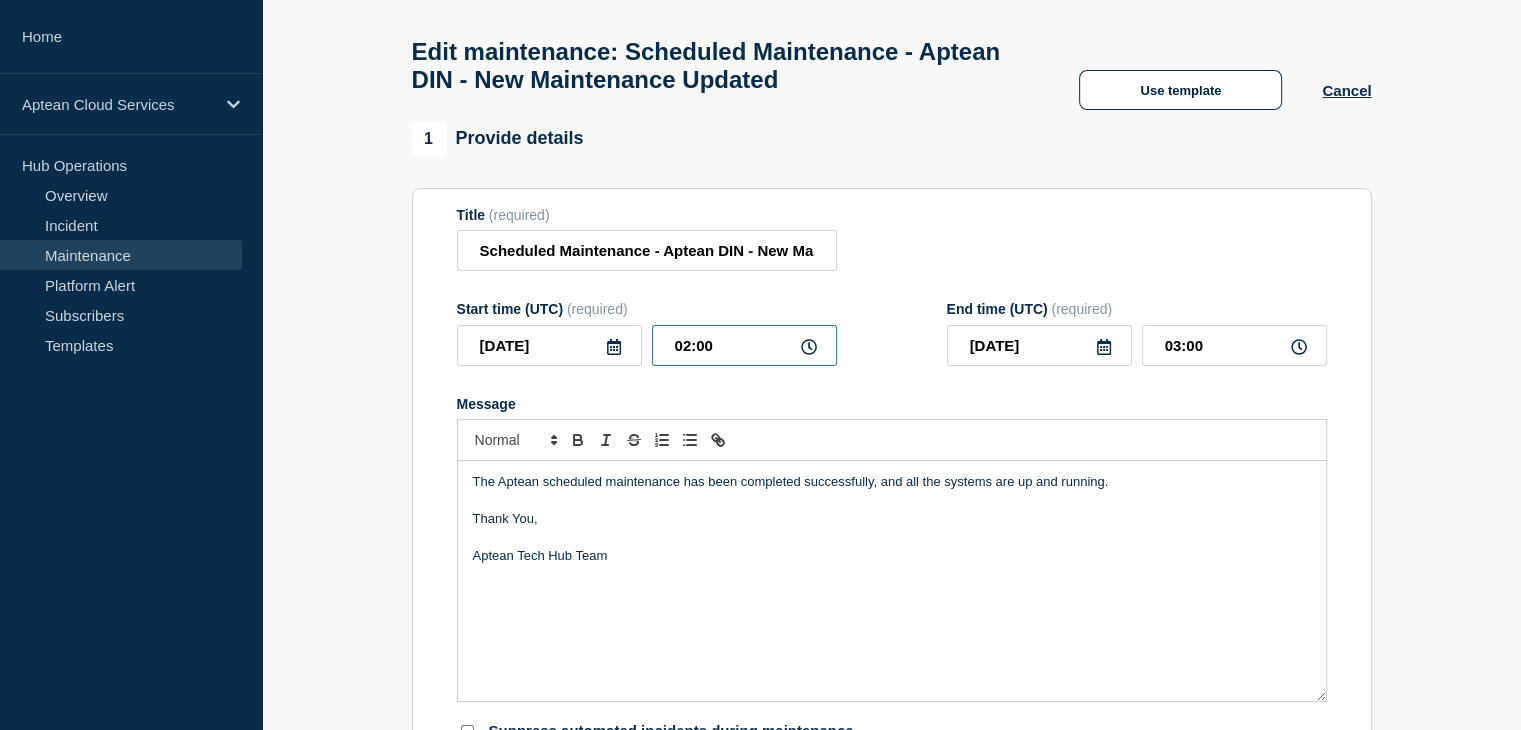 scroll, scrollTop: 0, scrollLeft: 0, axis: both 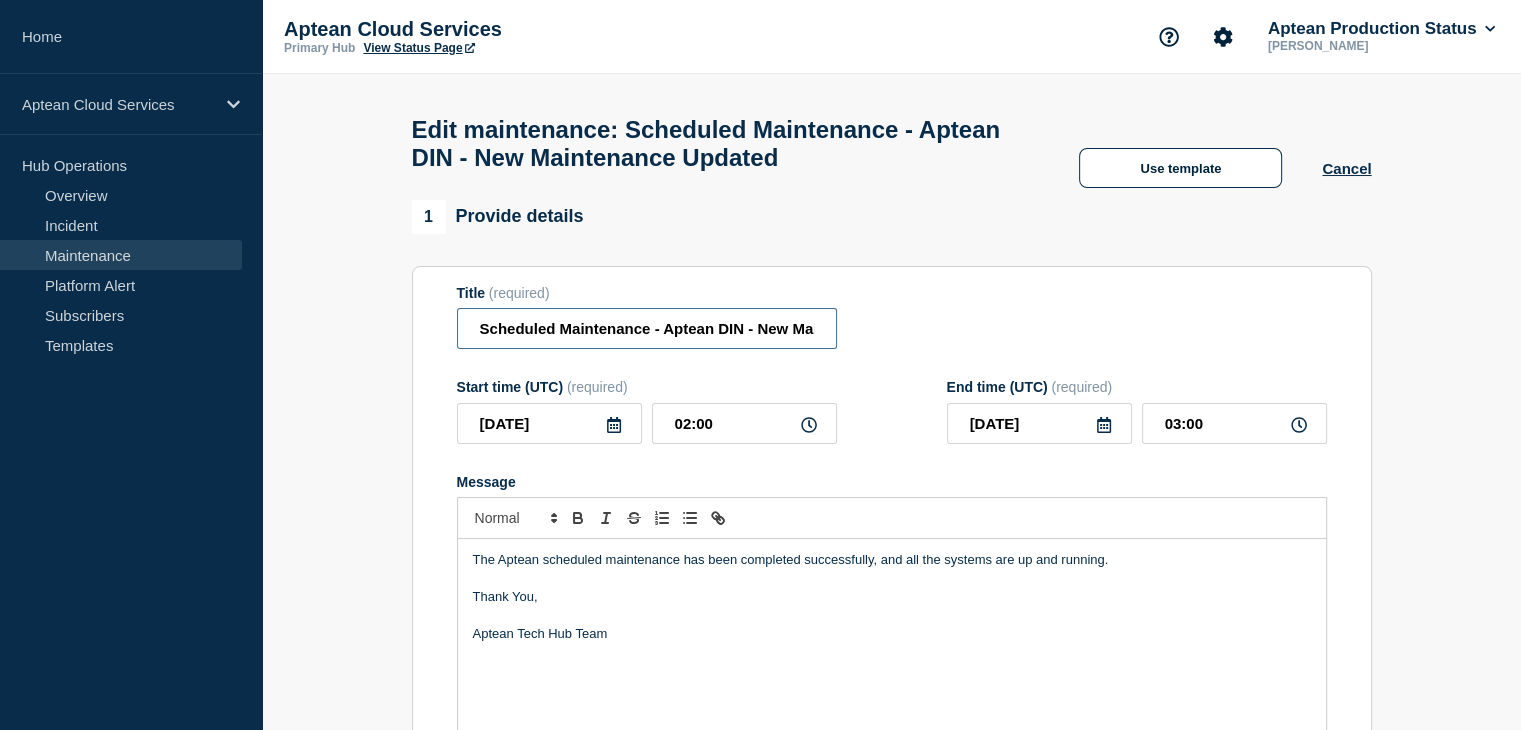 click on "Scheduled Maintenance - Aptean DIN - New Maintenance Updated" at bounding box center (647, 328) 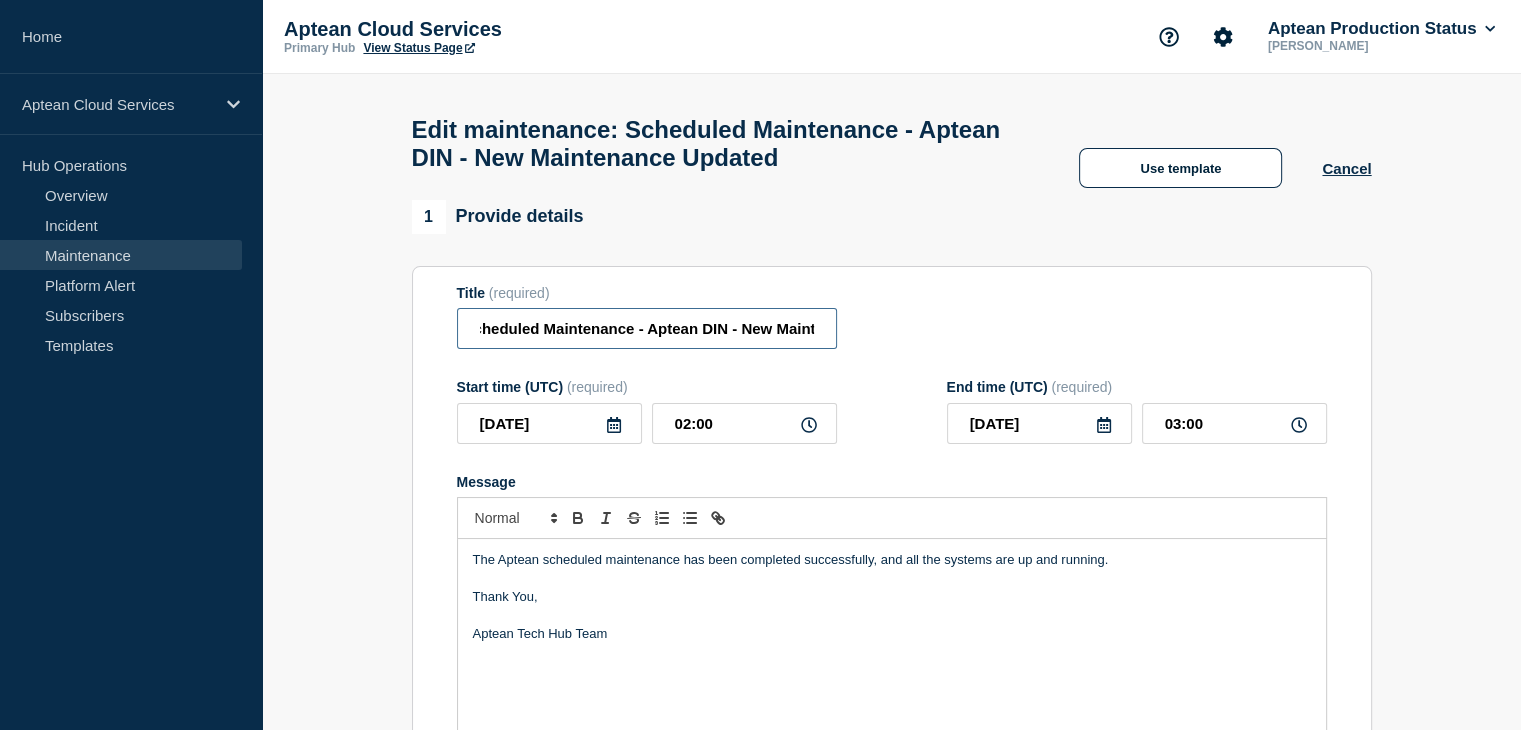 scroll, scrollTop: 0, scrollLeft: 0, axis: both 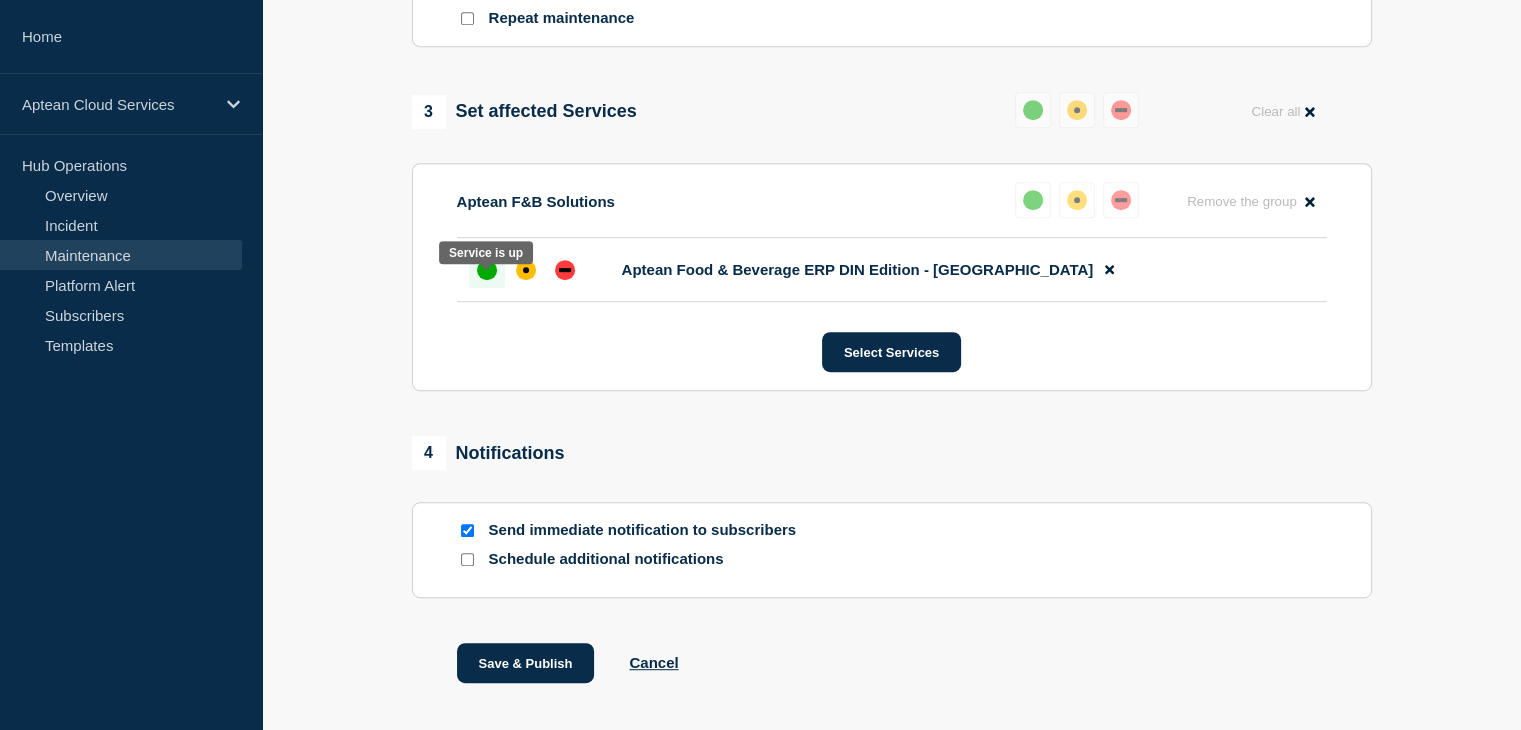 click at bounding box center (487, 270) 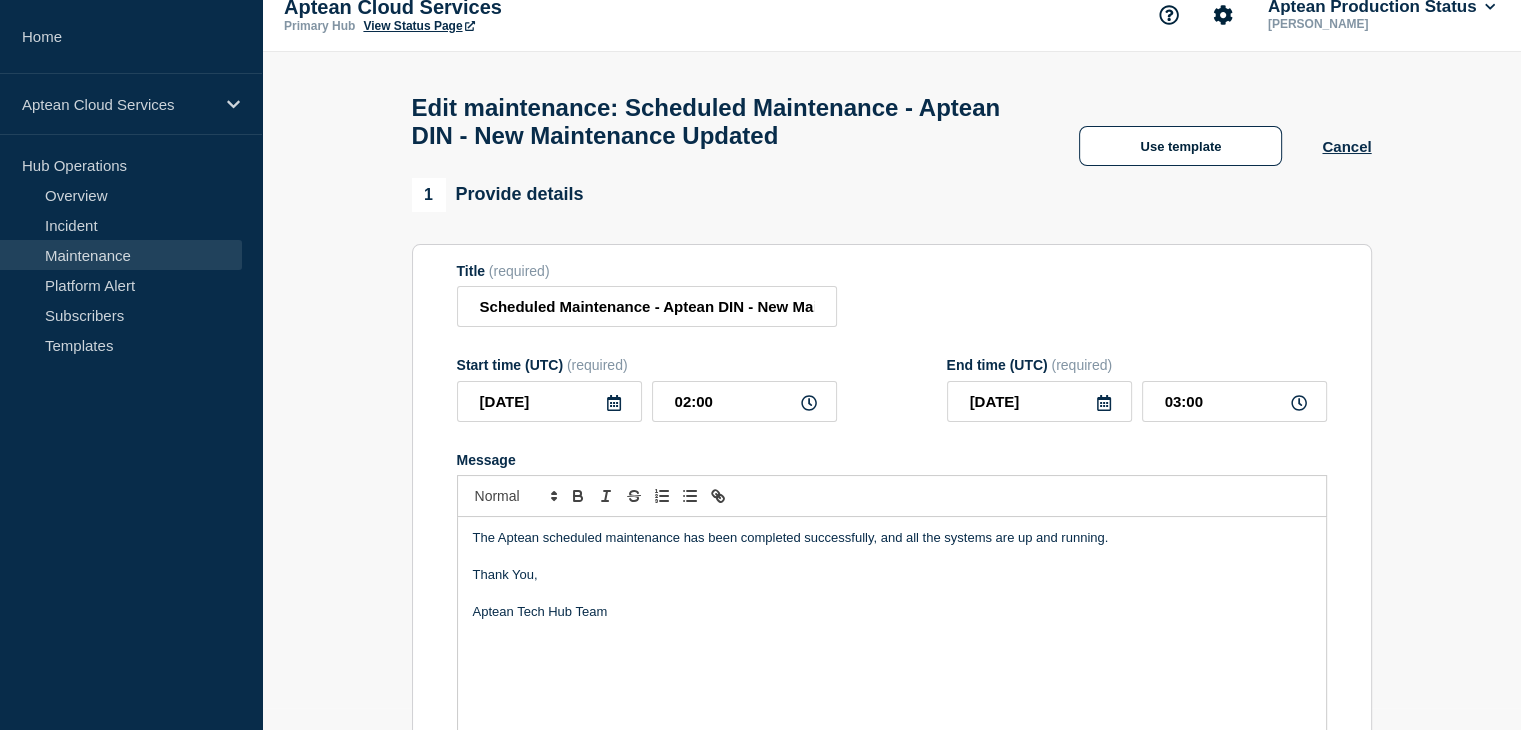 scroll, scrollTop: 0, scrollLeft: 0, axis: both 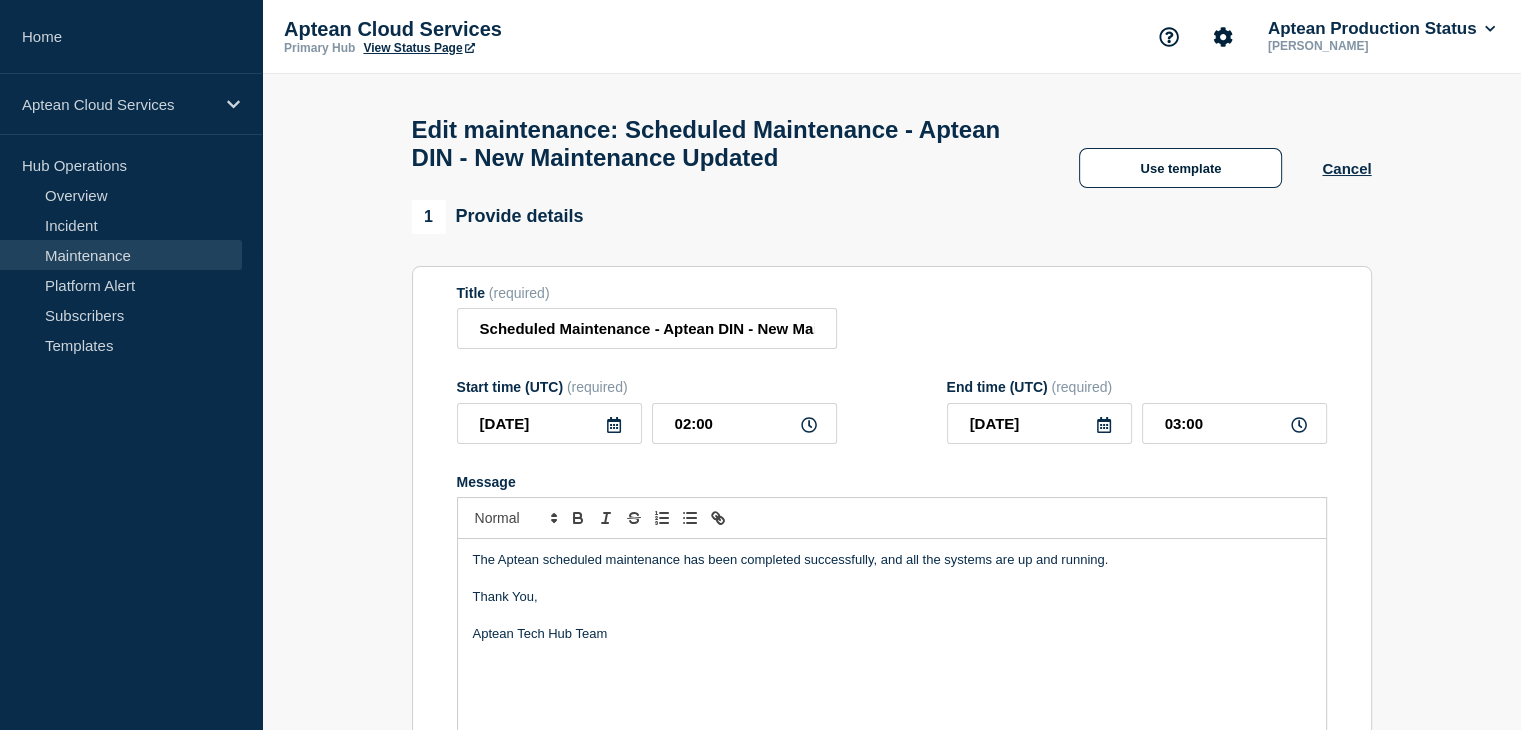 click on "The Aptean scheduled maintenance has been completed successfully, and all the systems are up and running." at bounding box center [892, 560] 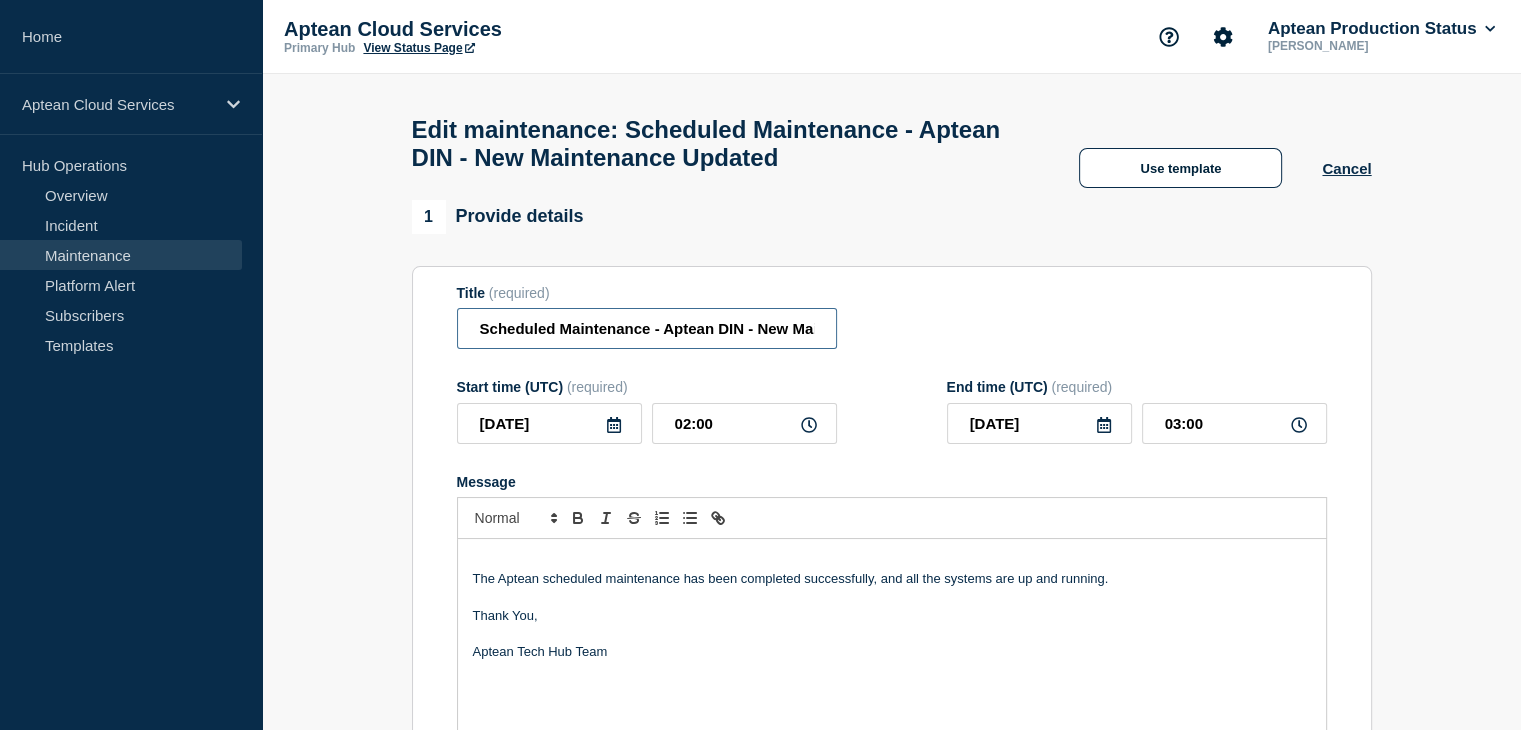 click on "Scheduled Maintenance - Aptean DIN - New Maintenance Updated" at bounding box center (647, 328) 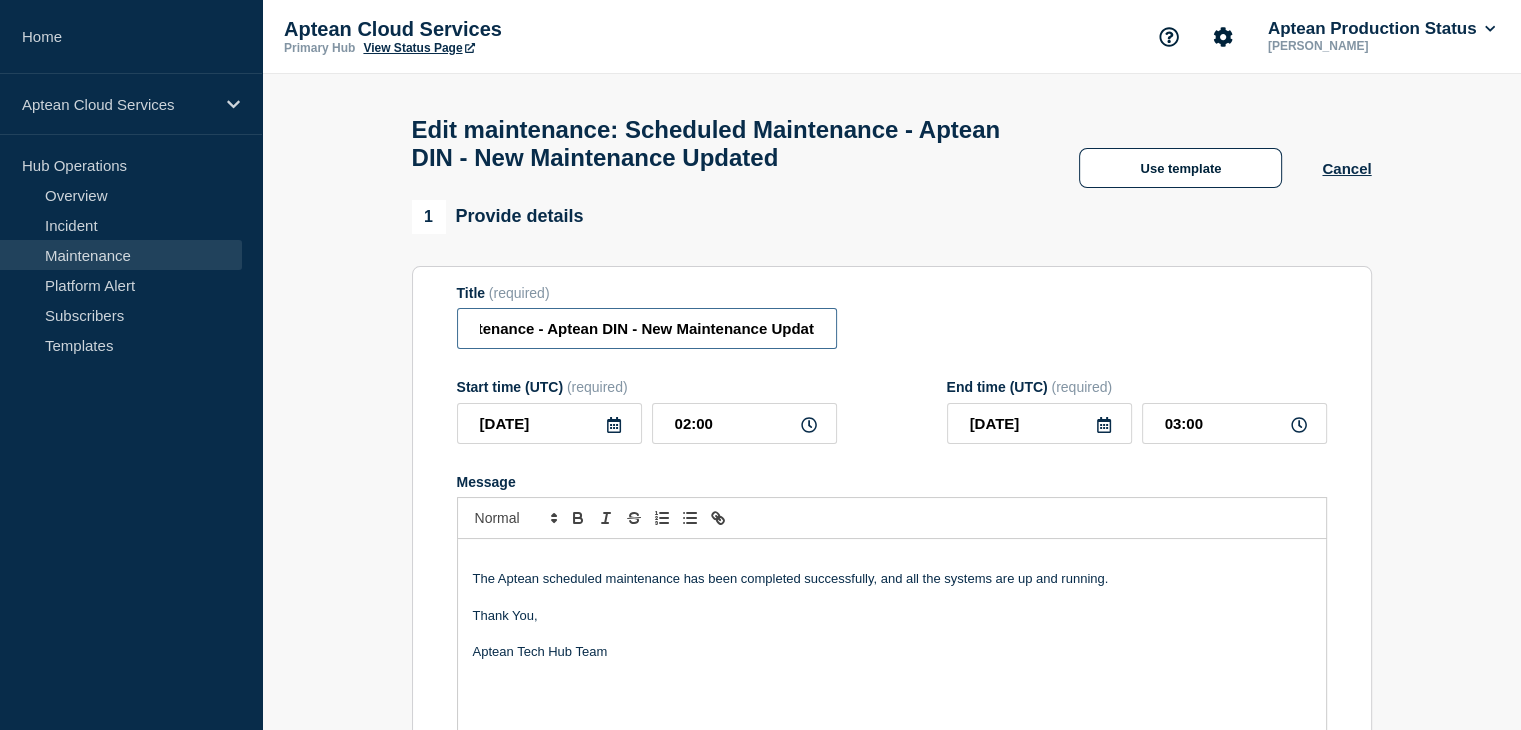 scroll, scrollTop: 0, scrollLeft: 132, axis: horizontal 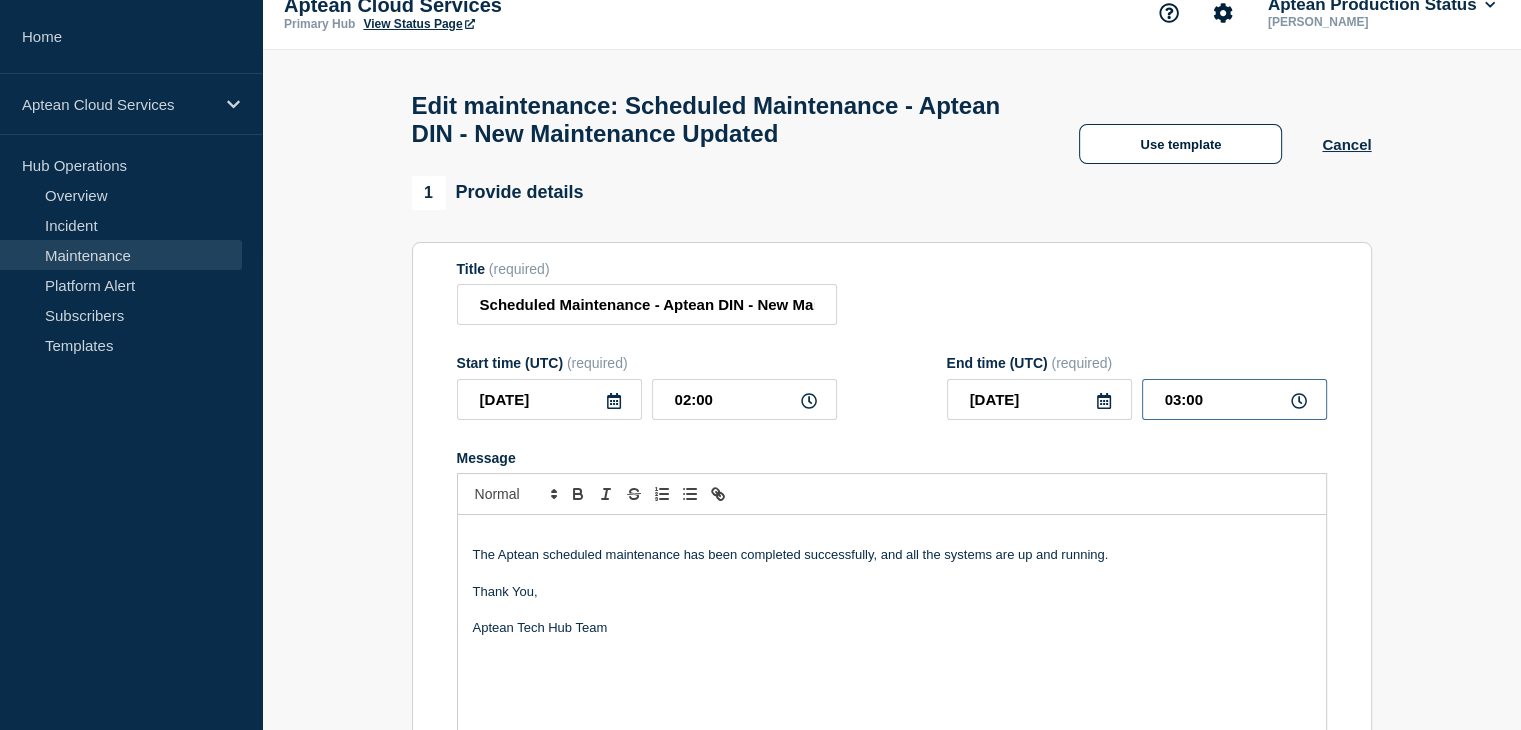 click on "03:00" at bounding box center [1234, 399] 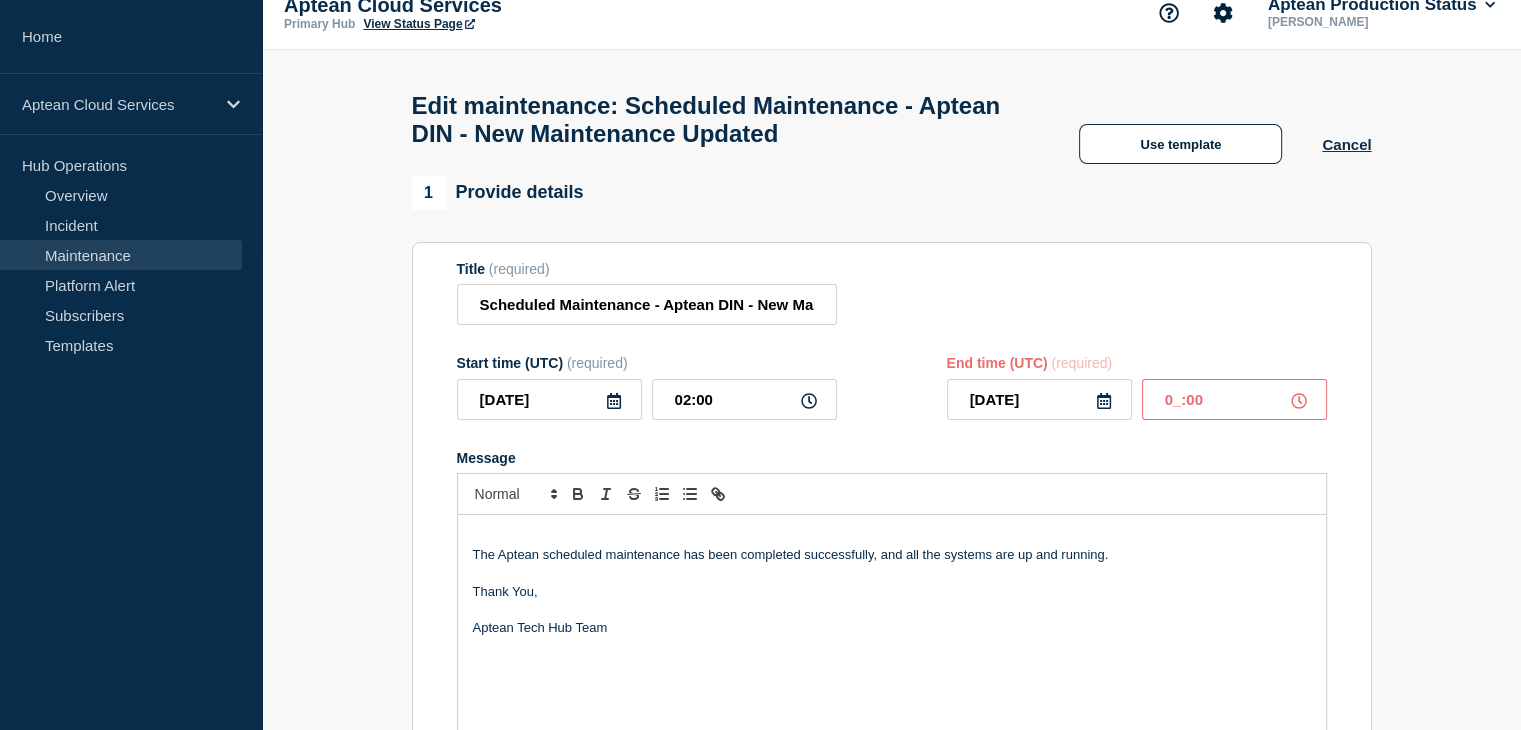type on "04:00" 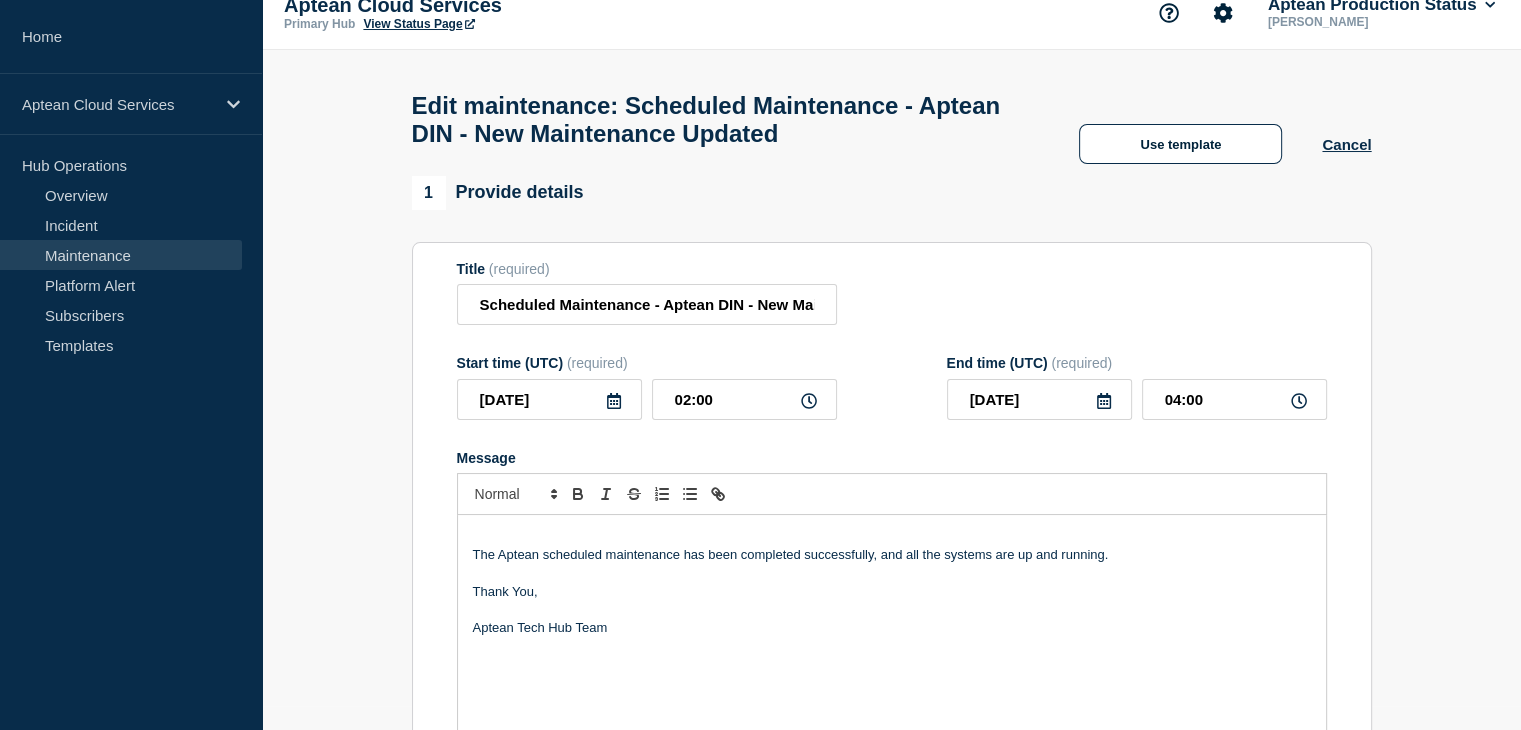 click on "The Aptean scheduled maintenance has been completed successfully, and all the systems are up and running." at bounding box center (892, 555) 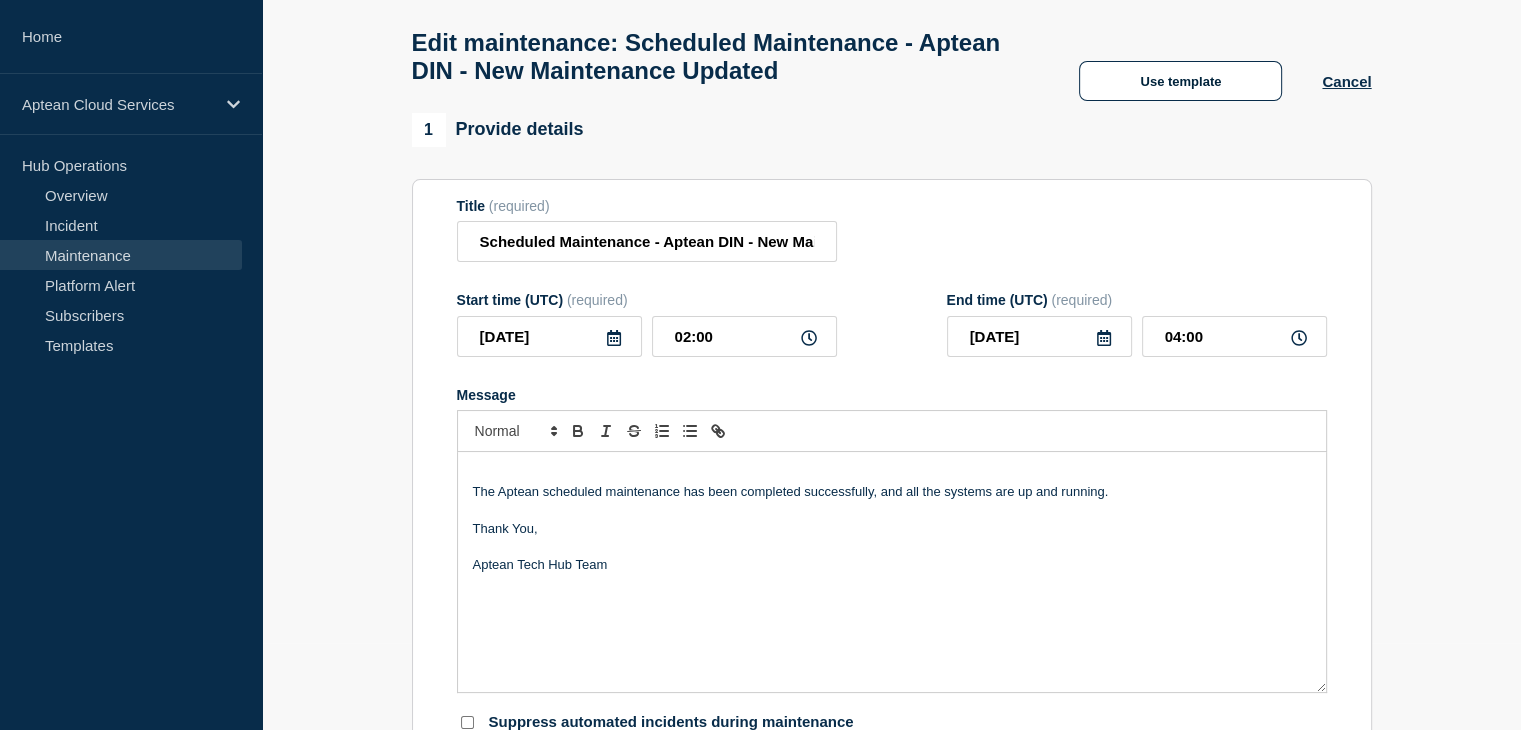 scroll, scrollTop: 91, scrollLeft: 0, axis: vertical 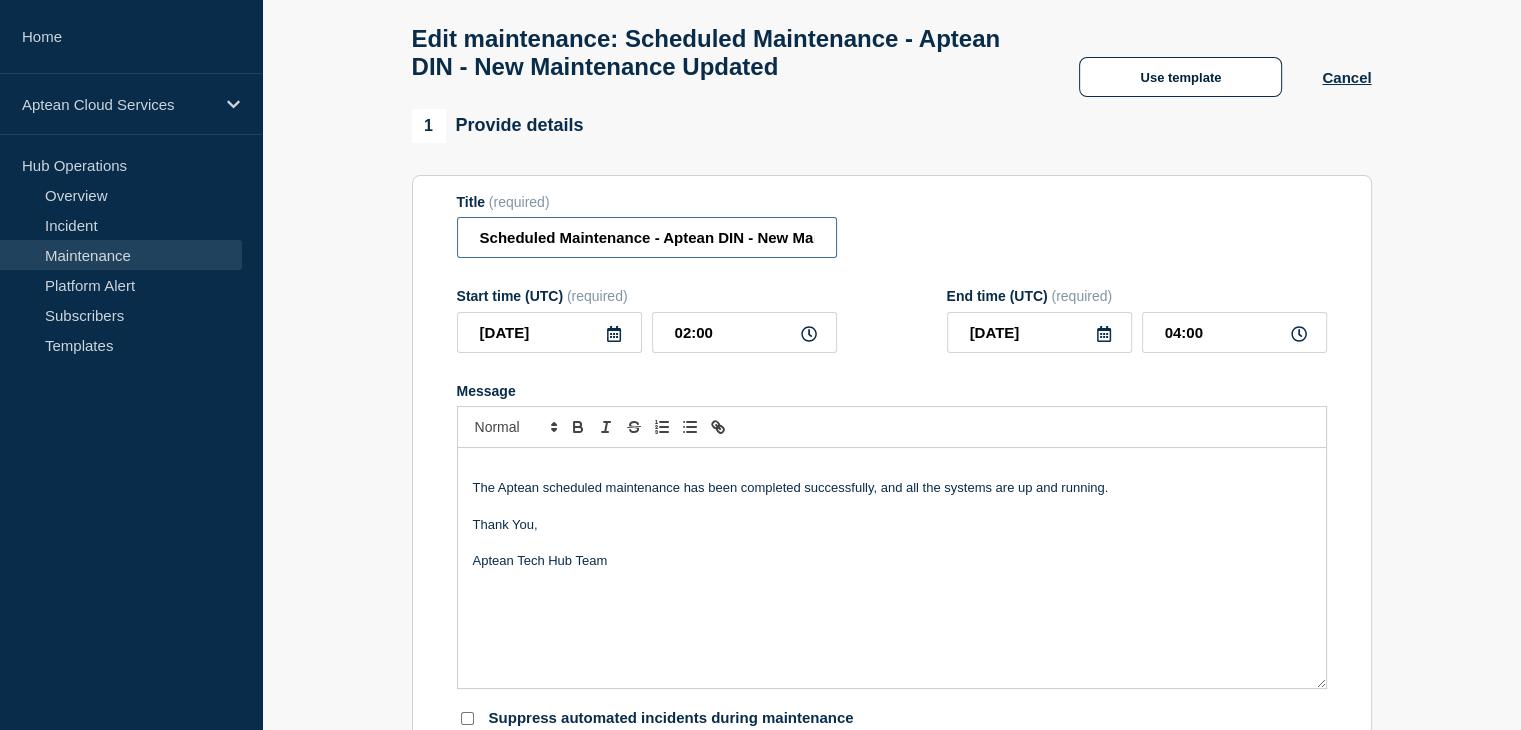click on "Scheduled Maintenance - Aptean DIN - New Maintenance Updated" at bounding box center [647, 237] 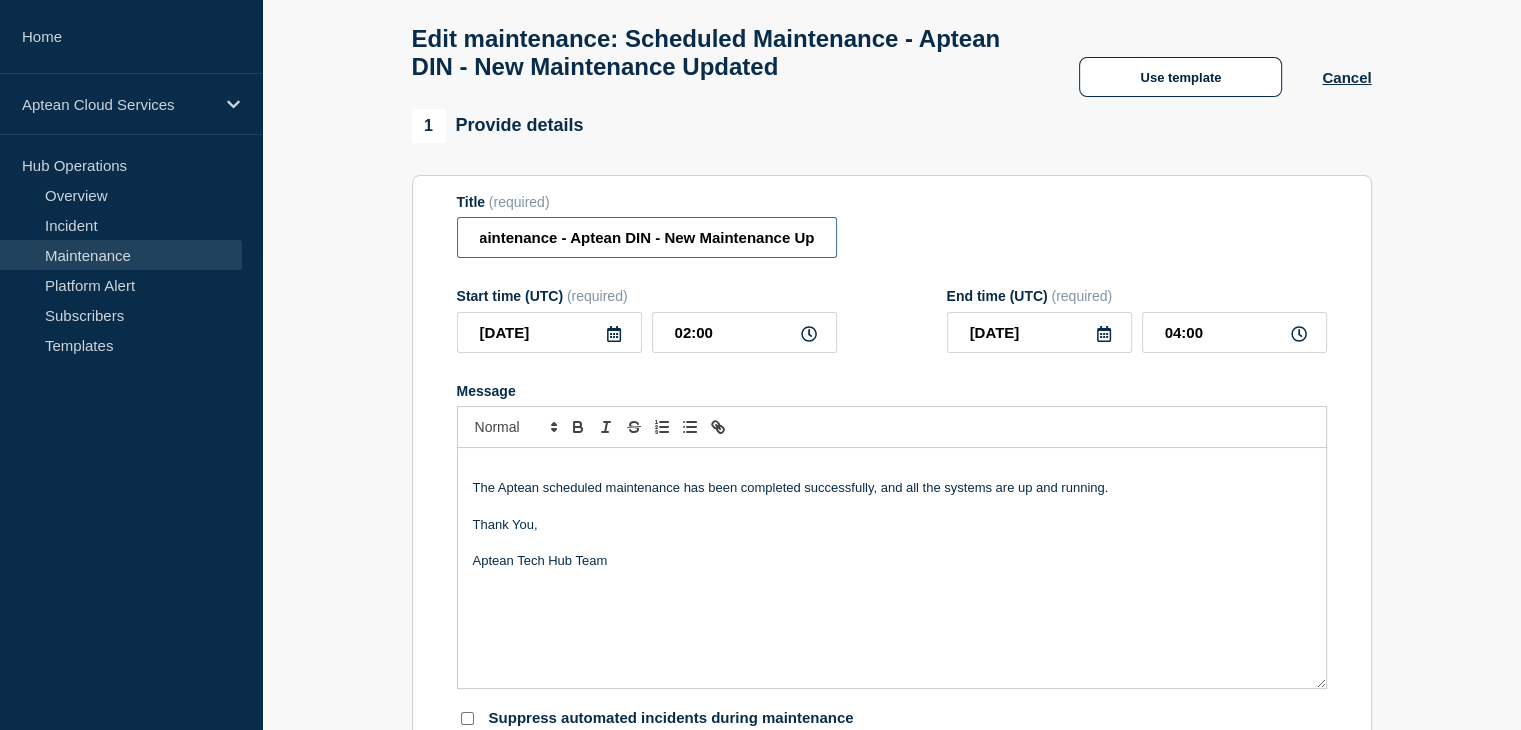 scroll, scrollTop: 0, scrollLeft: 132, axis: horizontal 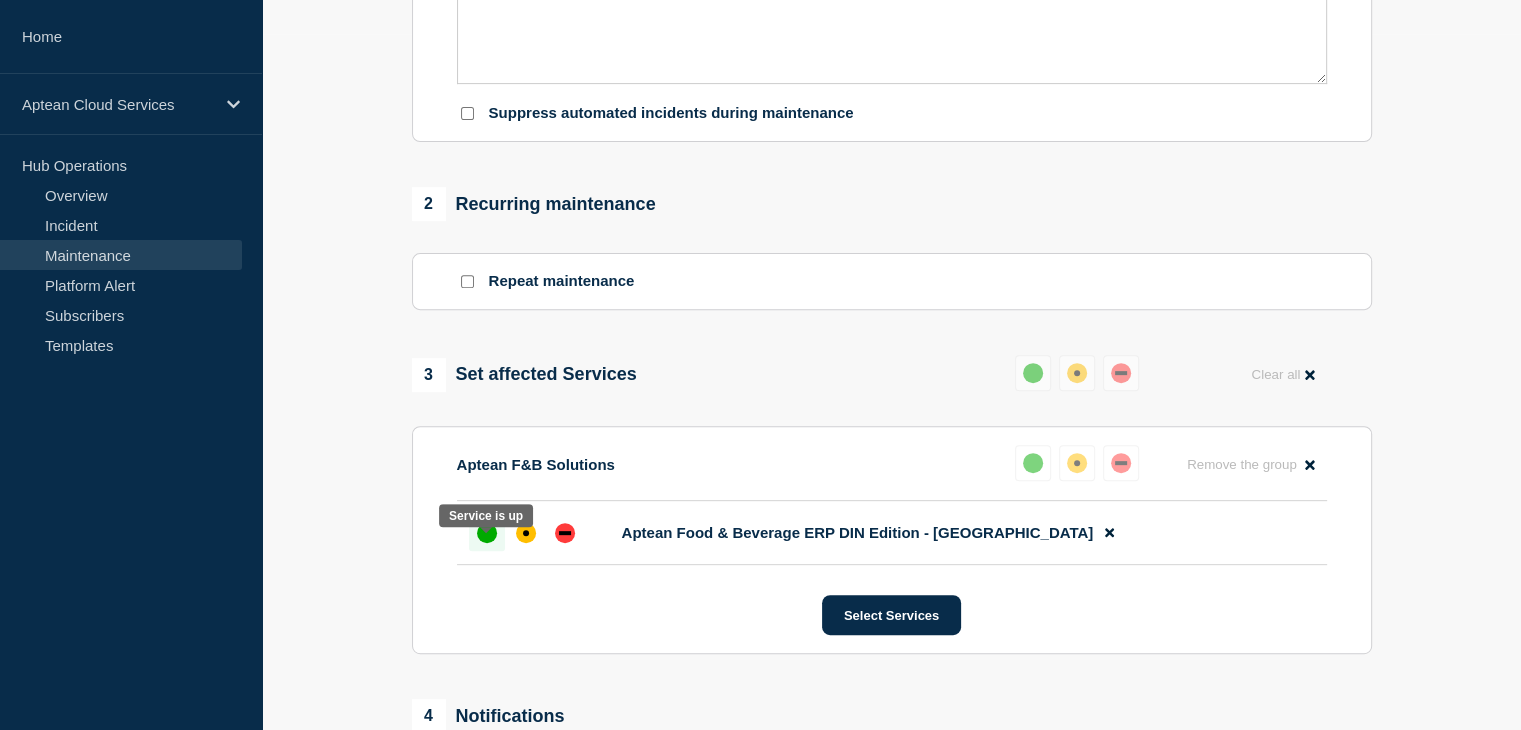 click at bounding box center [487, 533] 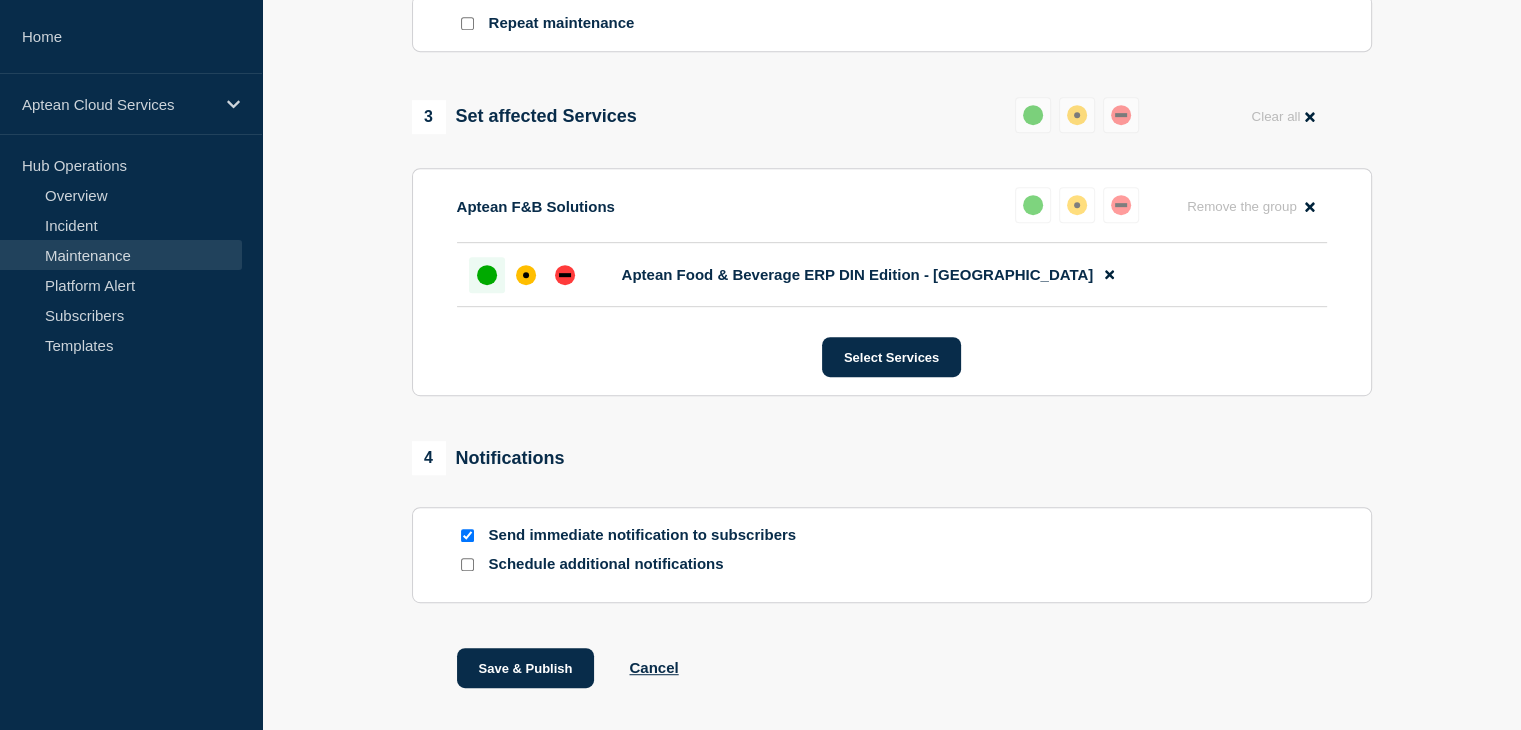 scroll, scrollTop: 1058, scrollLeft: 0, axis: vertical 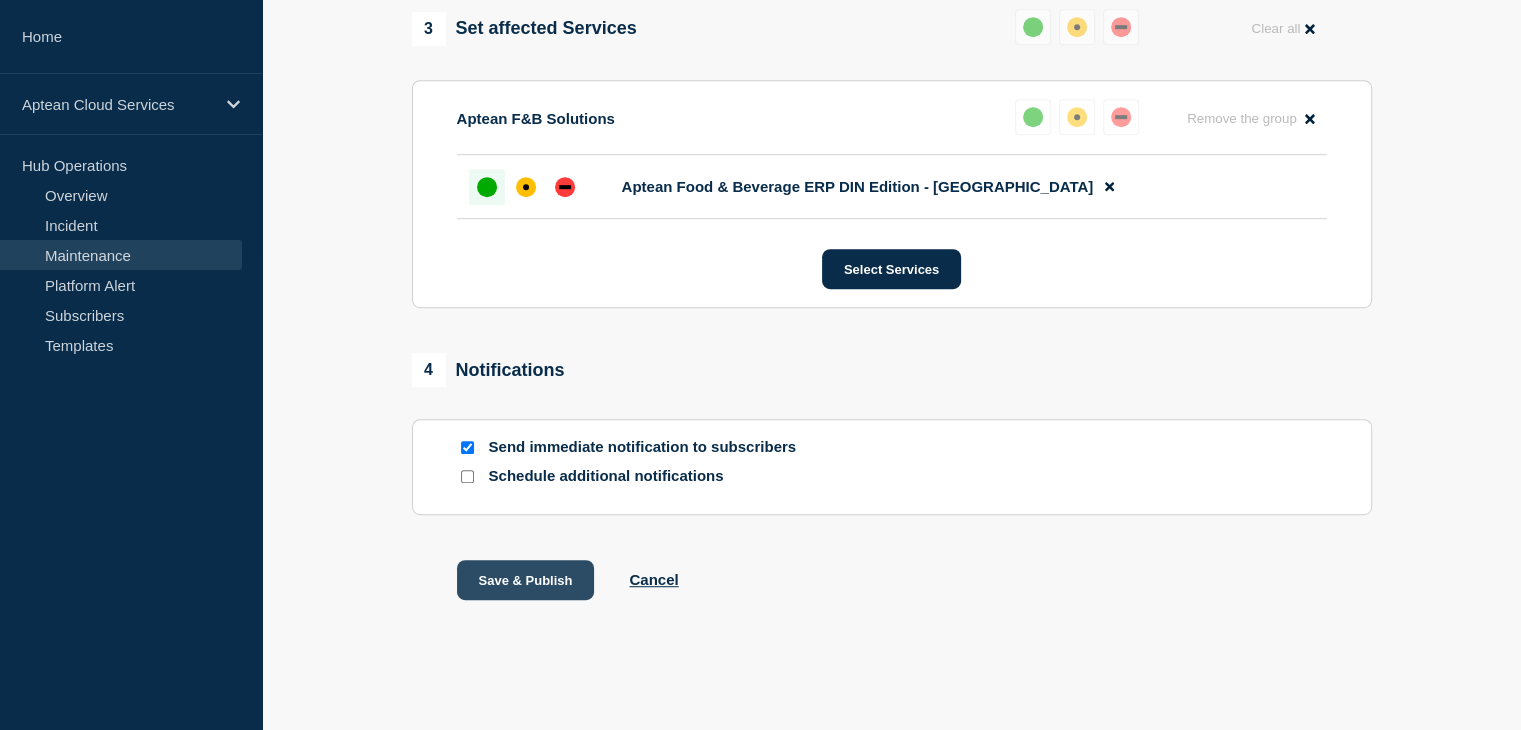 click on "Save & Publish" at bounding box center [526, 580] 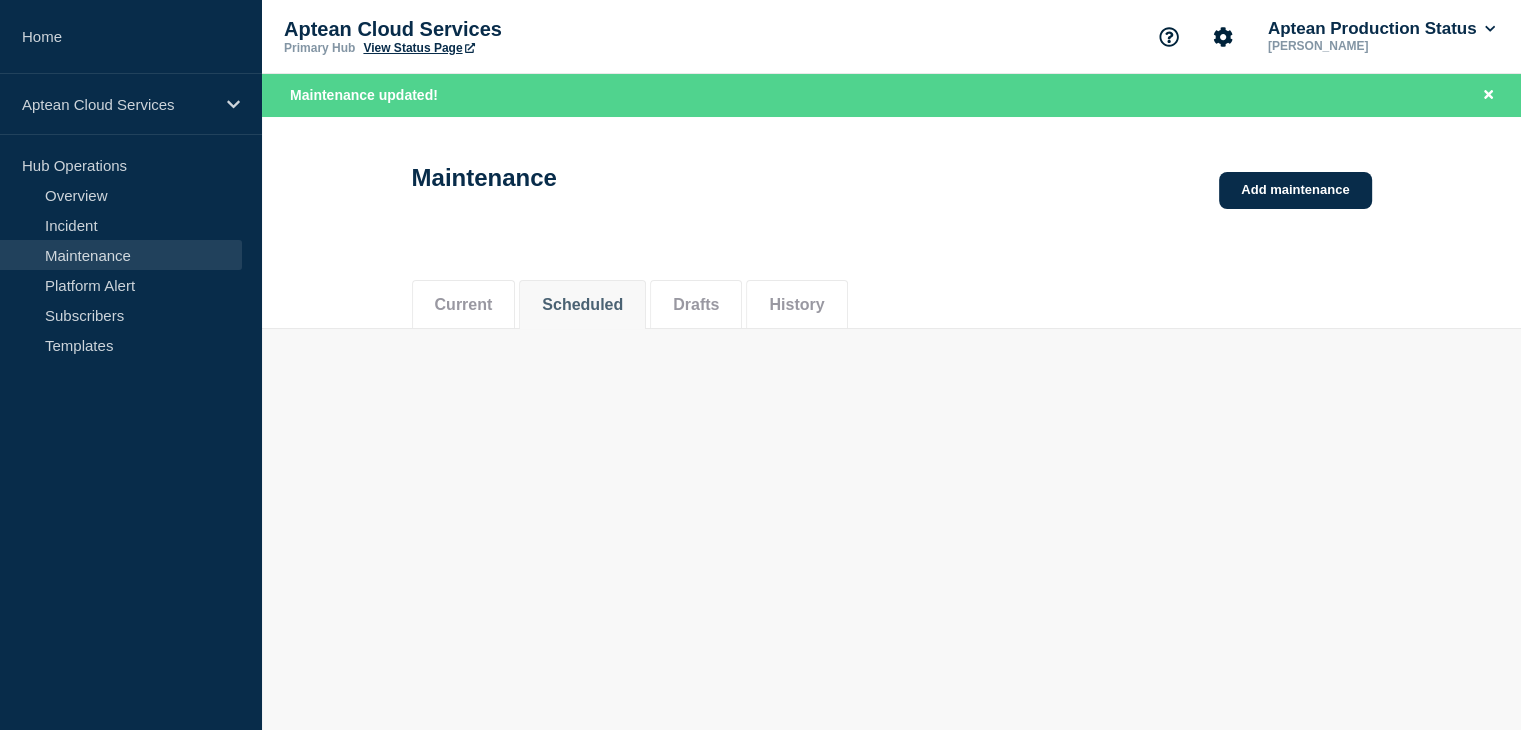 scroll, scrollTop: 0, scrollLeft: 0, axis: both 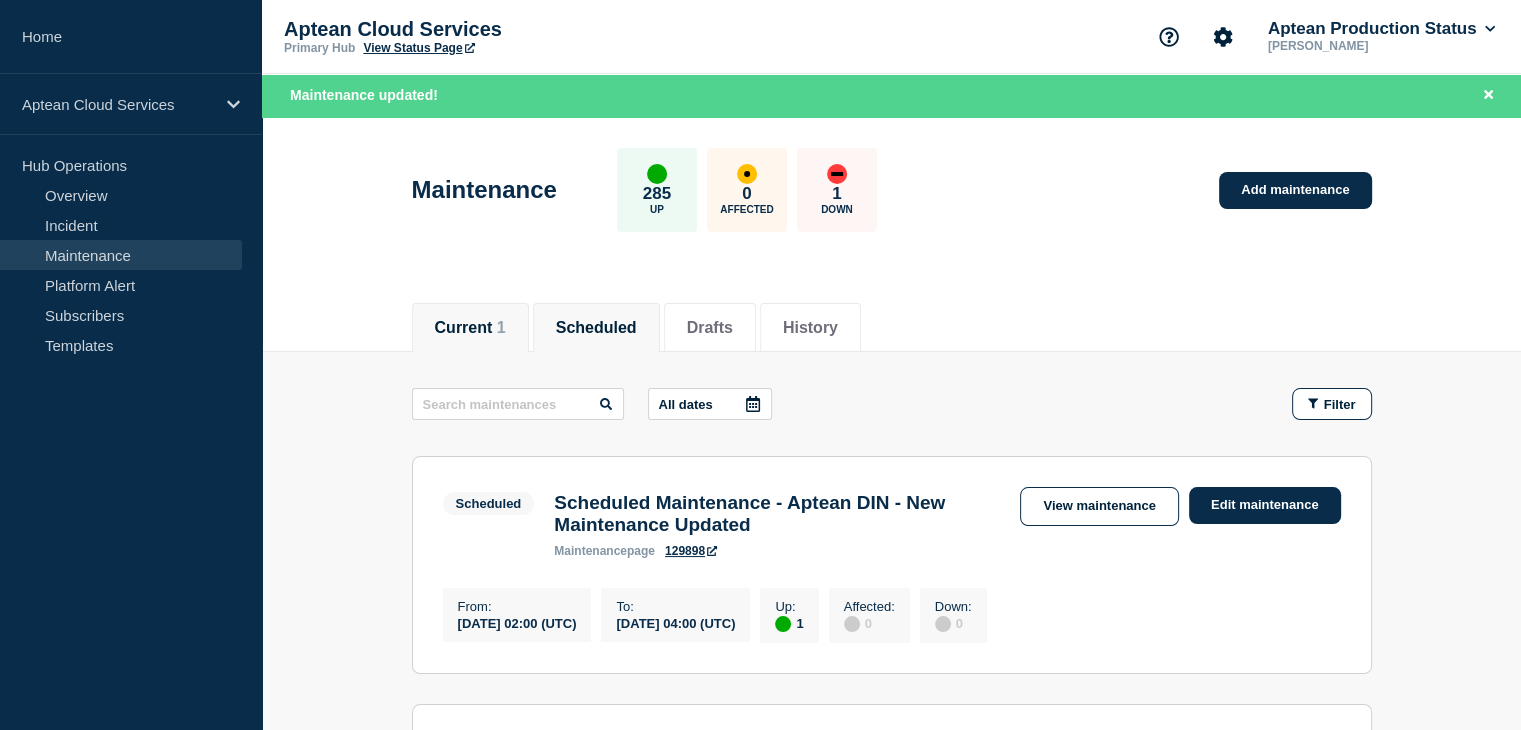 click on "Current    1" at bounding box center [470, 328] 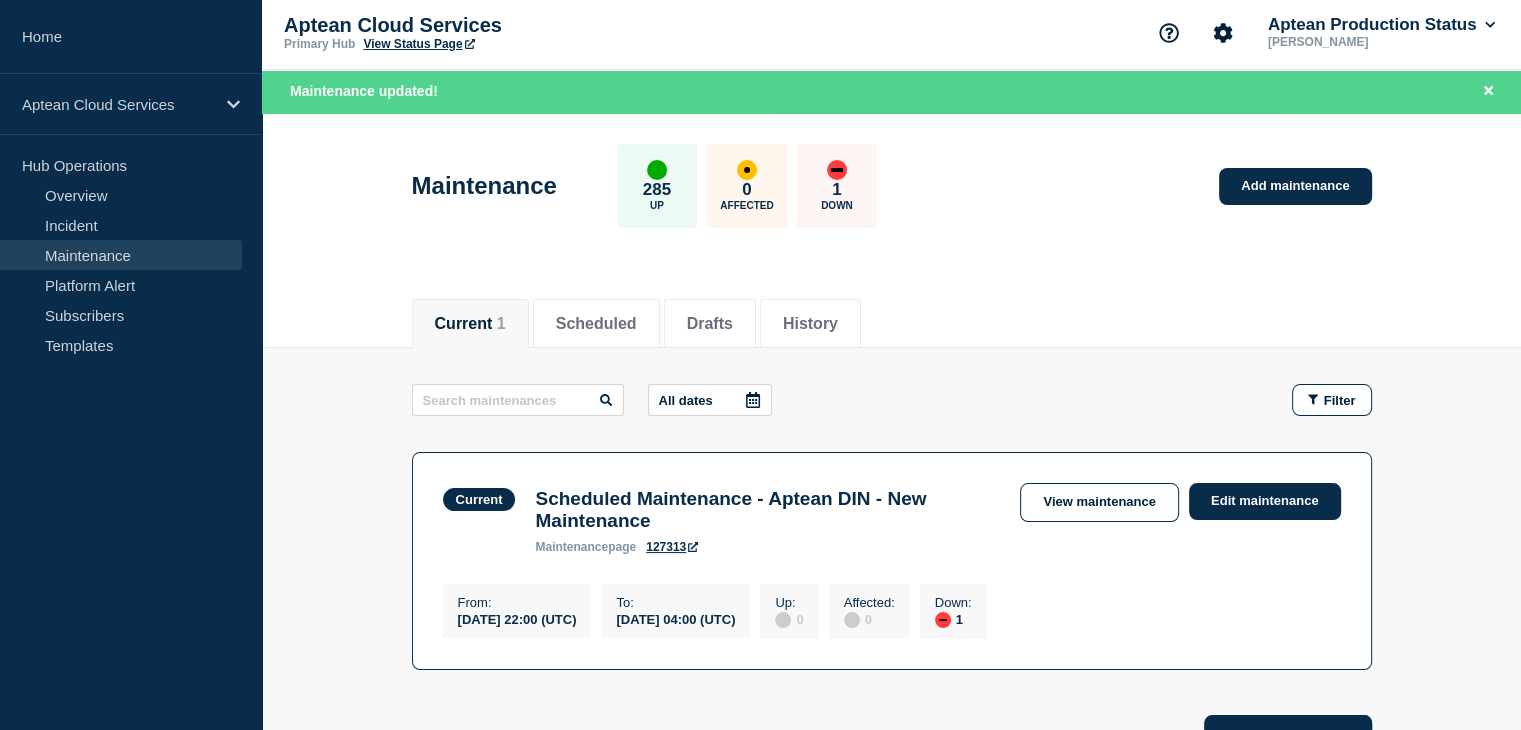 scroll, scrollTop: 0, scrollLeft: 0, axis: both 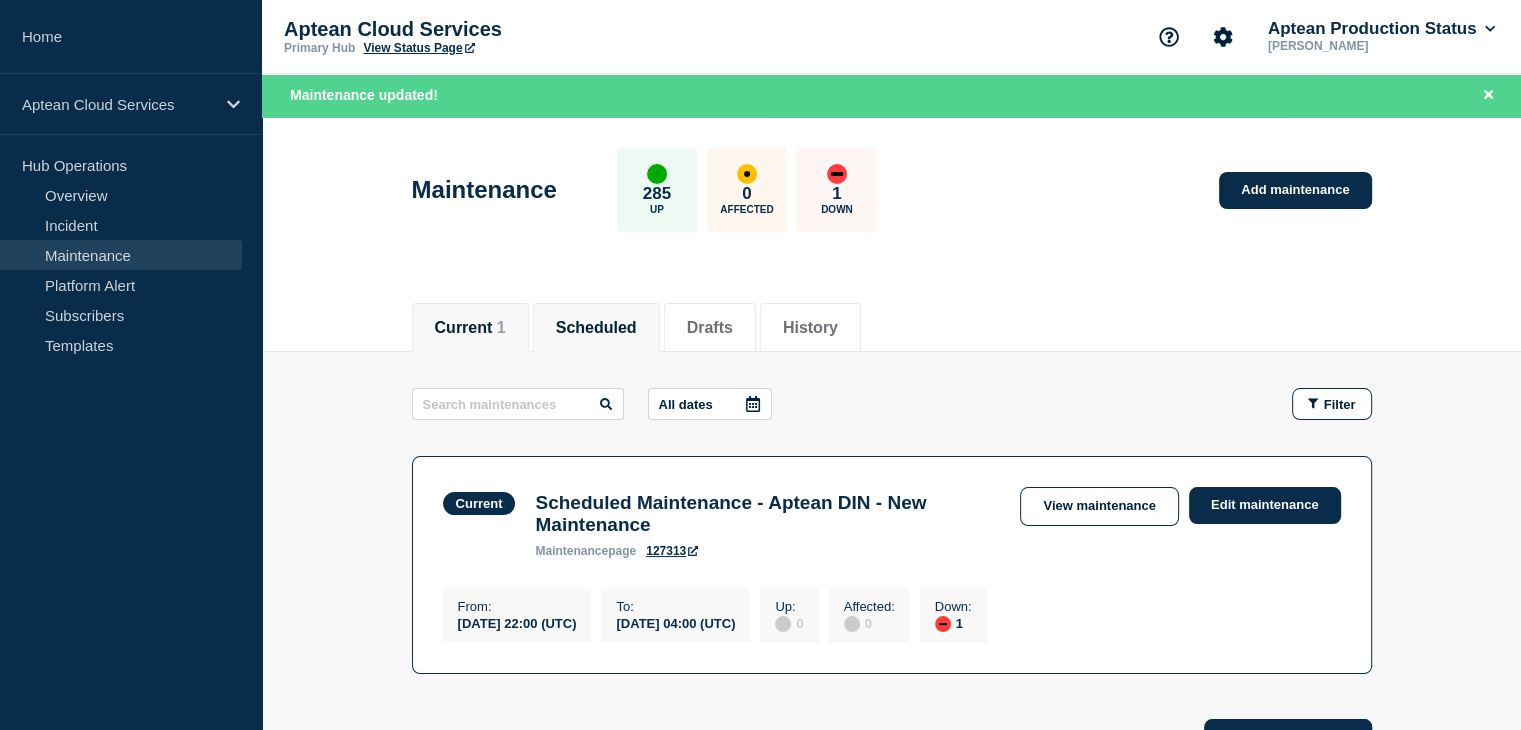 click on "Scheduled" 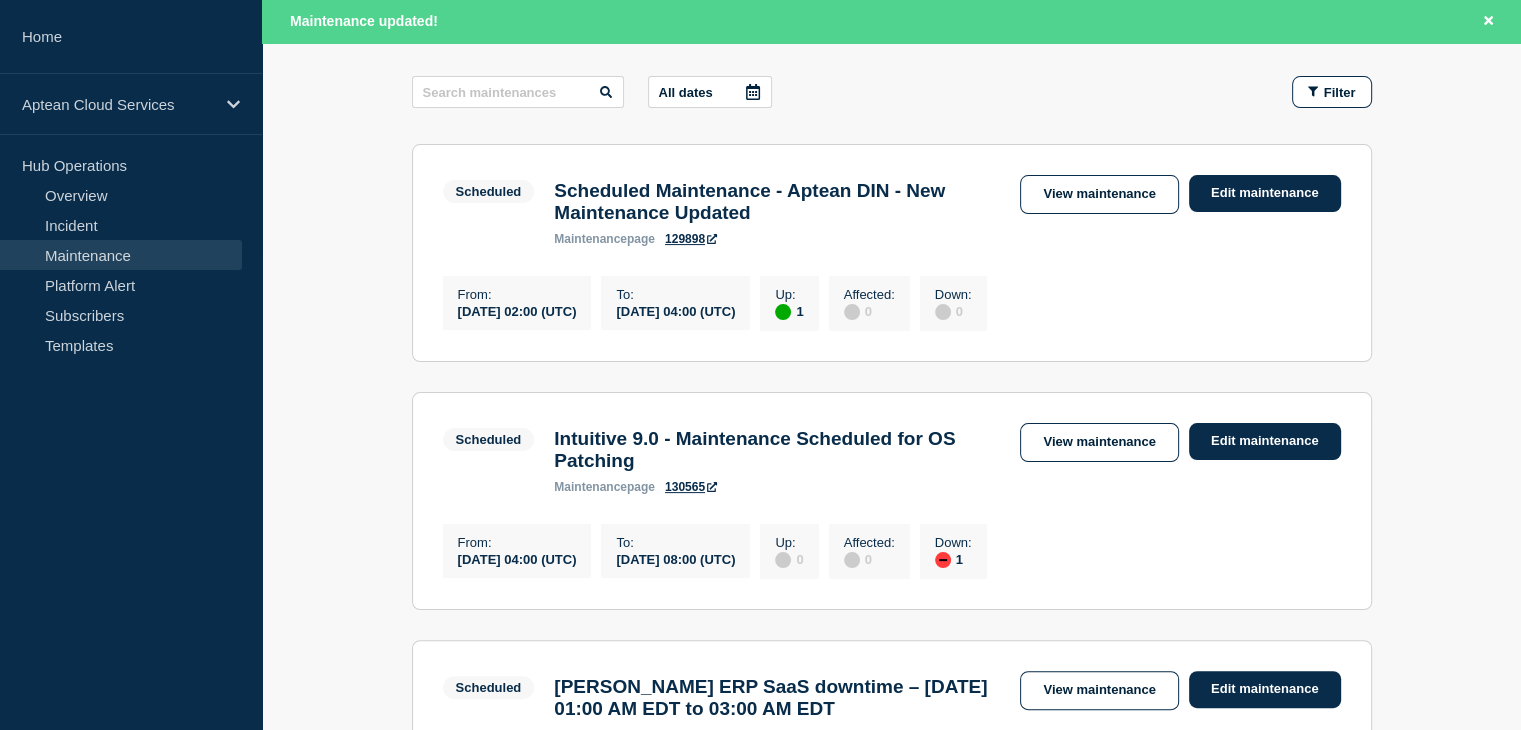 scroll, scrollTop: 0, scrollLeft: 0, axis: both 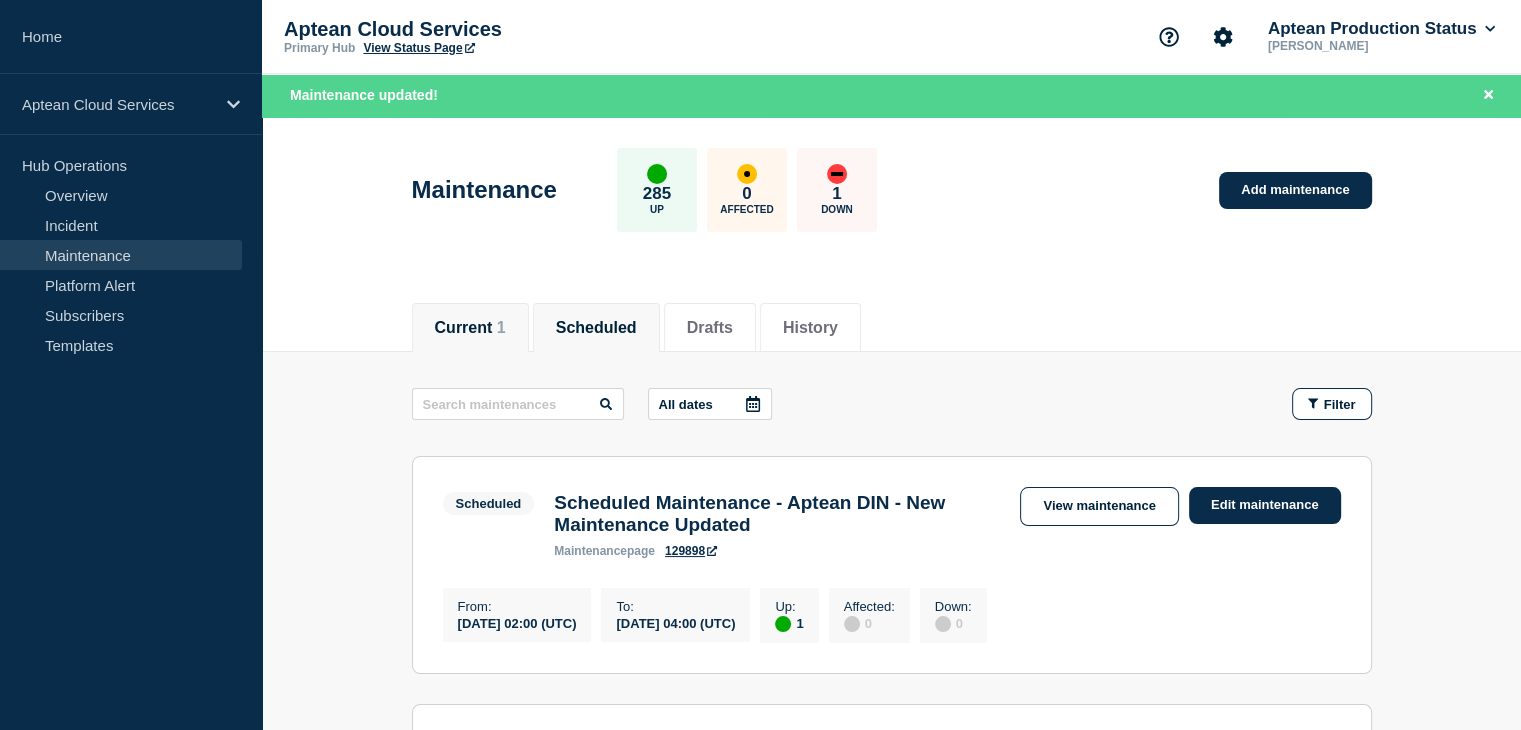 click on "Current    1" 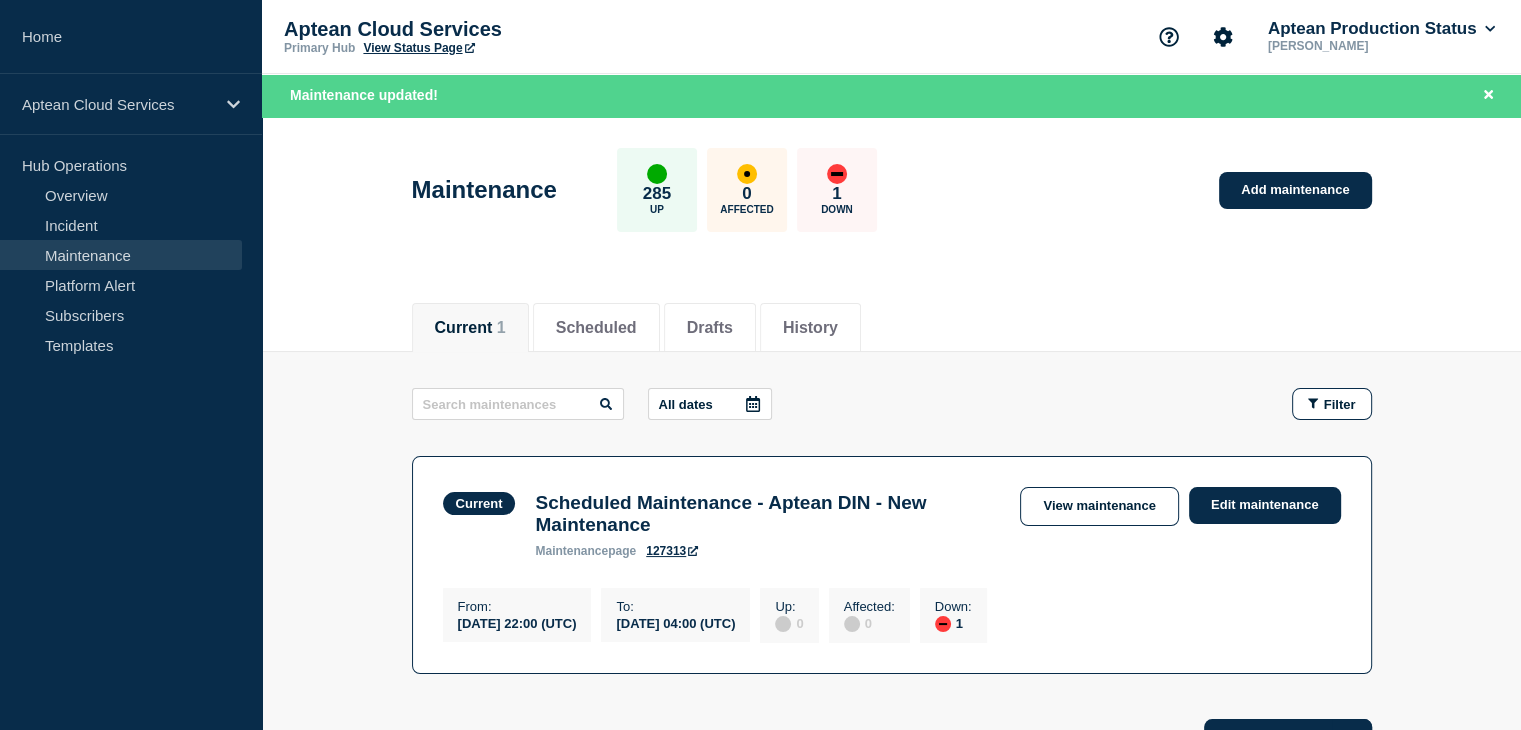 click on "Current    1" at bounding box center [470, 328] 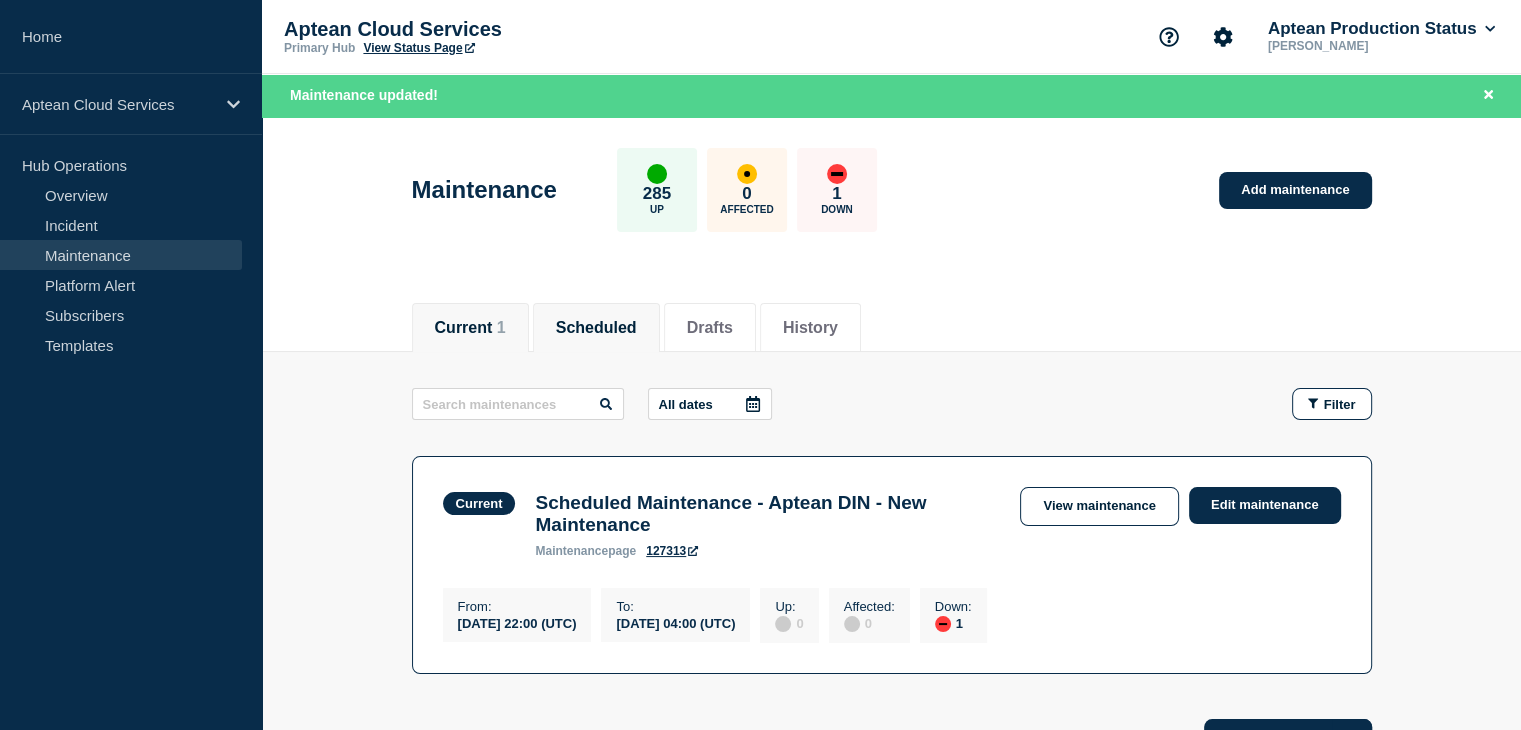 click on "Scheduled" at bounding box center (596, 328) 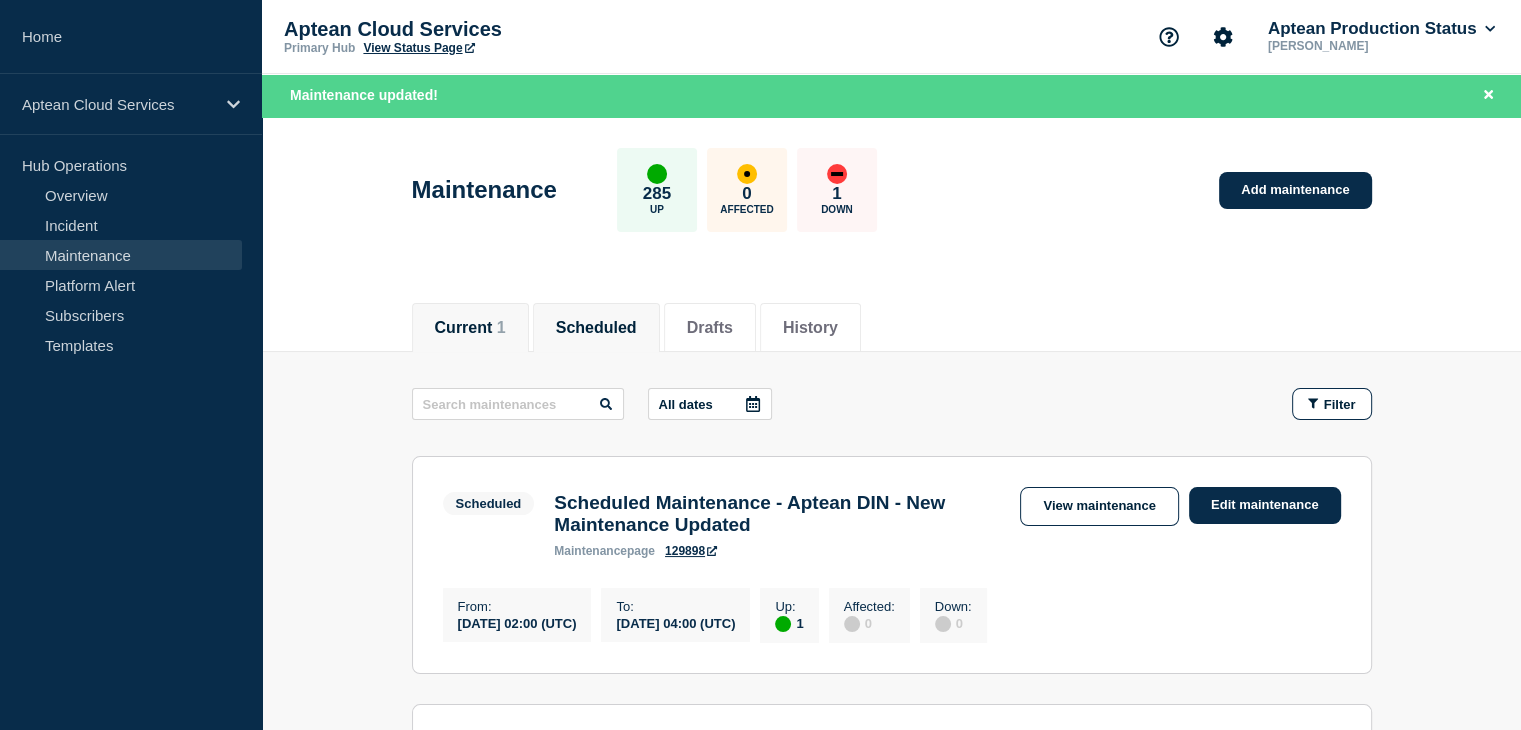 click on "Current    1" at bounding box center (470, 328) 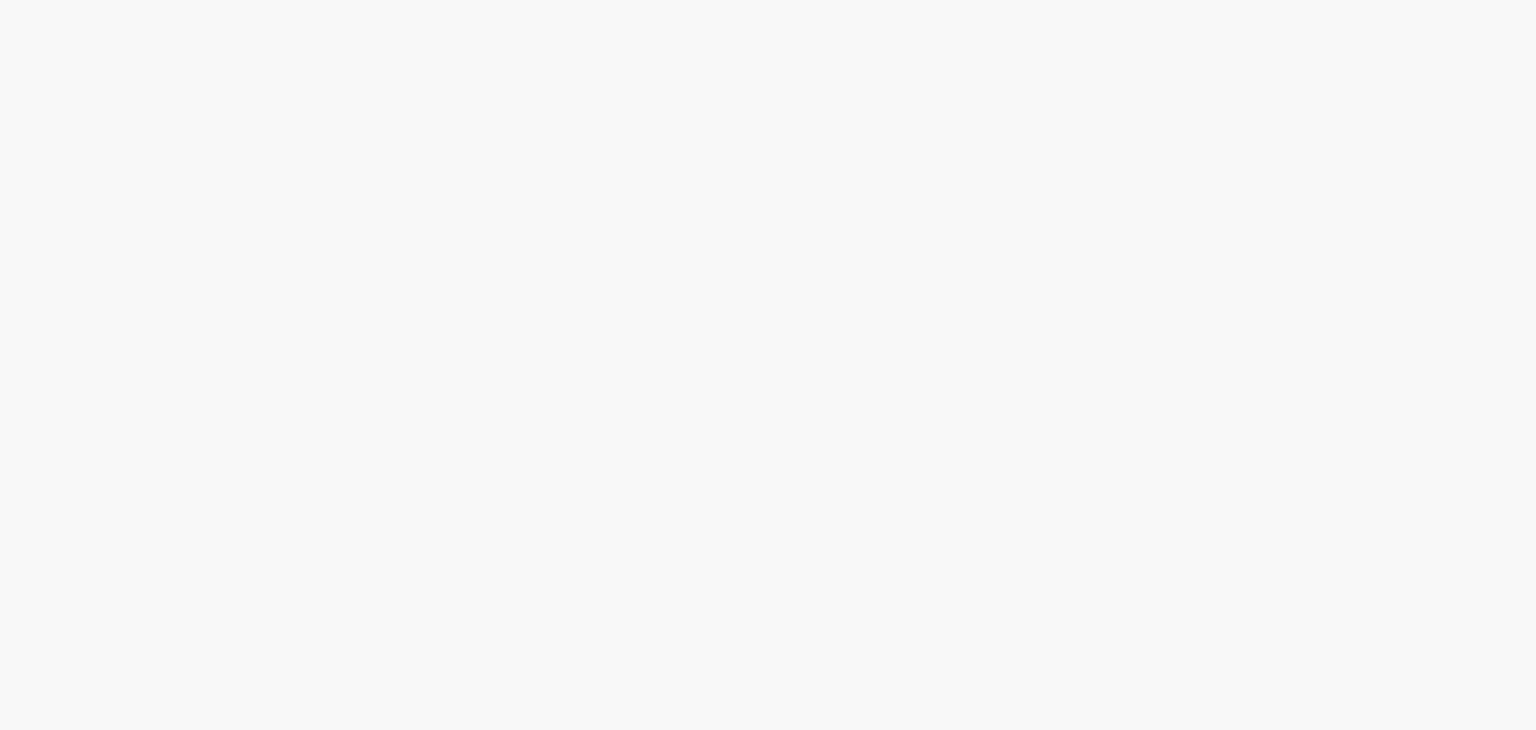 scroll, scrollTop: 0, scrollLeft: 0, axis: both 